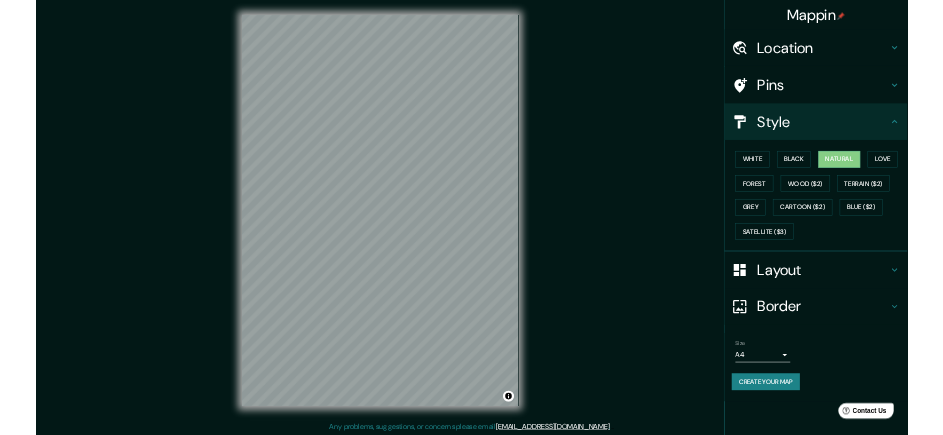 scroll, scrollTop: 0, scrollLeft: 0, axis: both 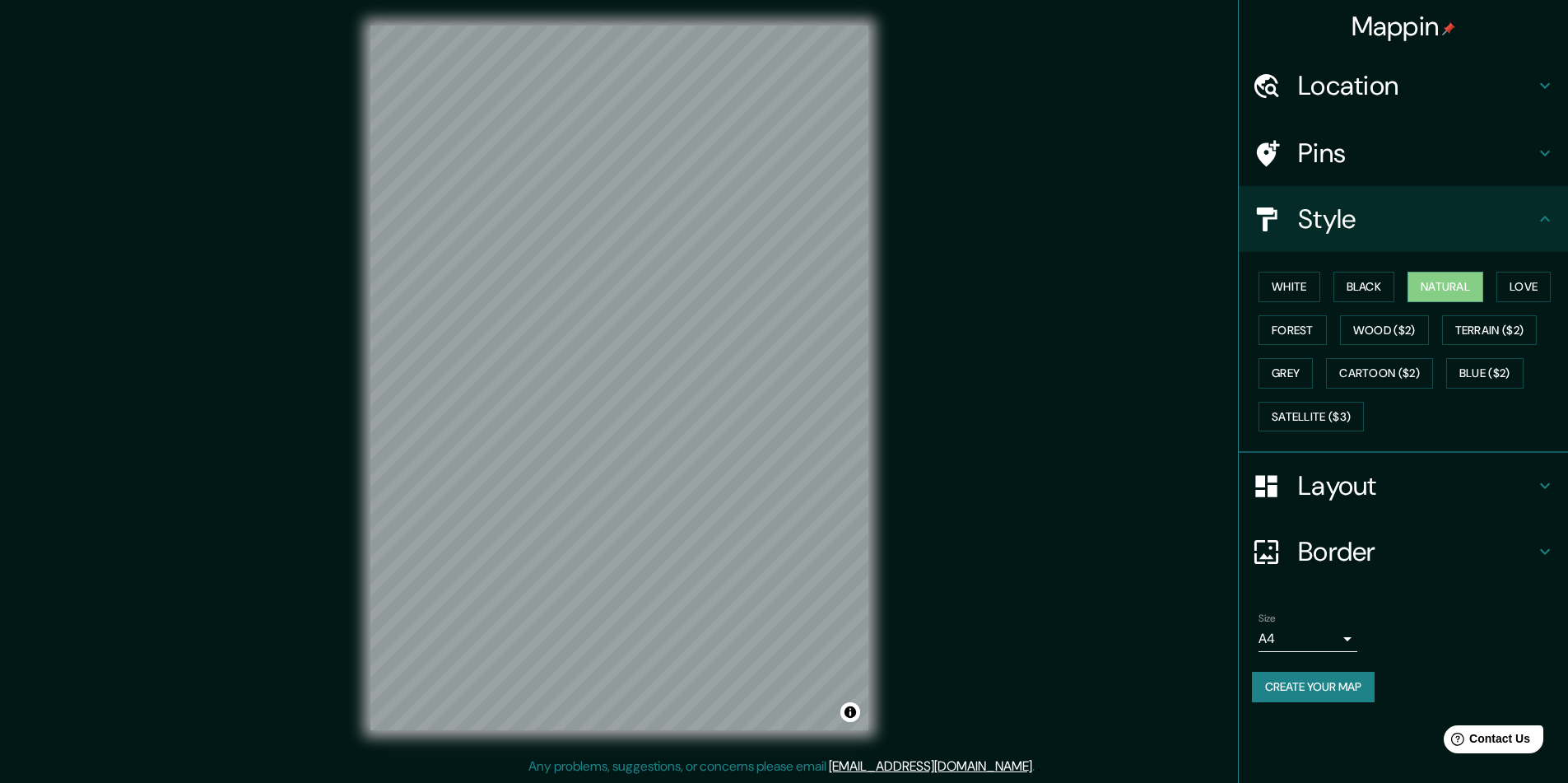 click on "Create your map" at bounding box center (1313, 687) 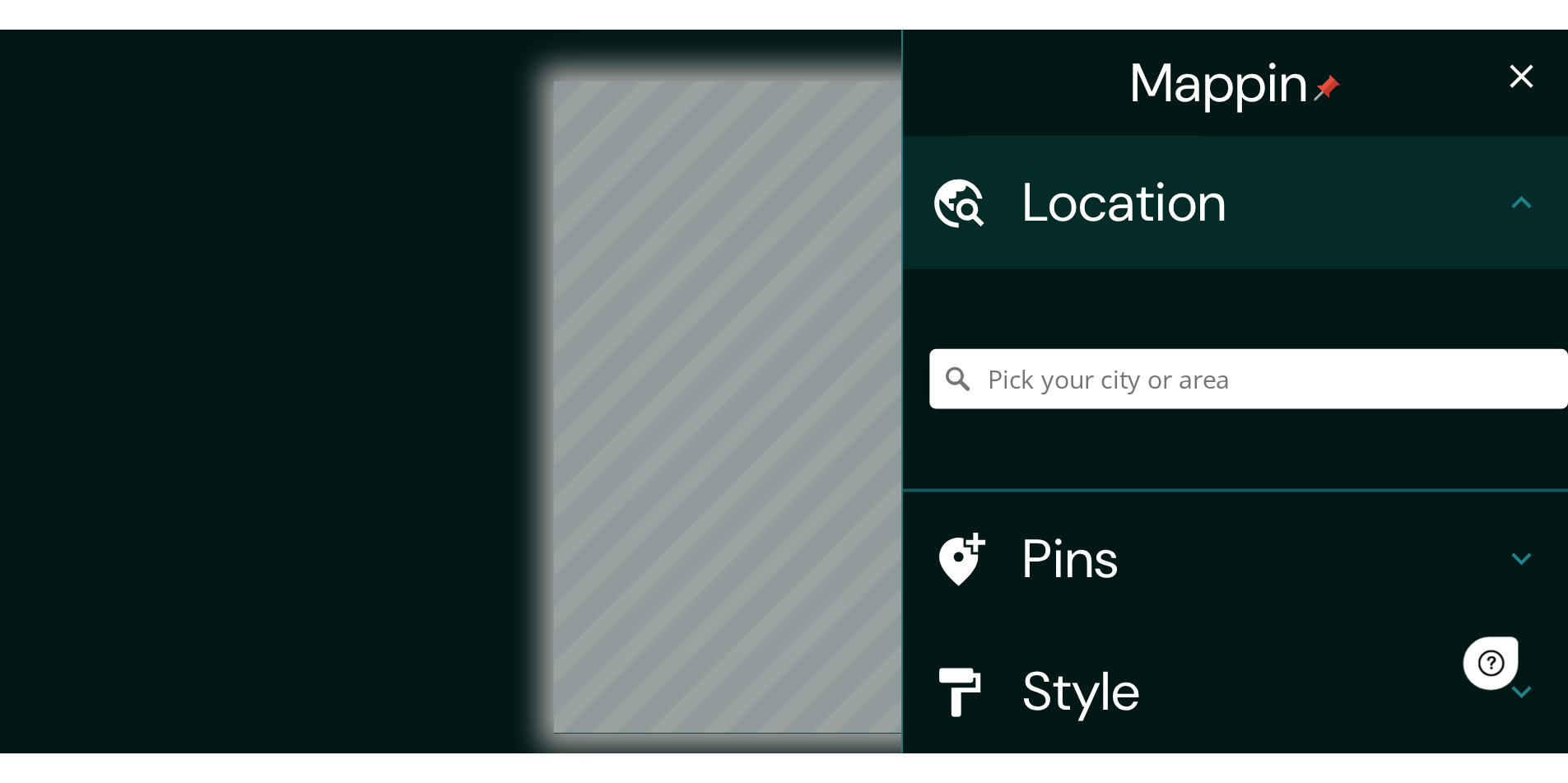 scroll, scrollTop: 0, scrollLeft: 0, axis: both 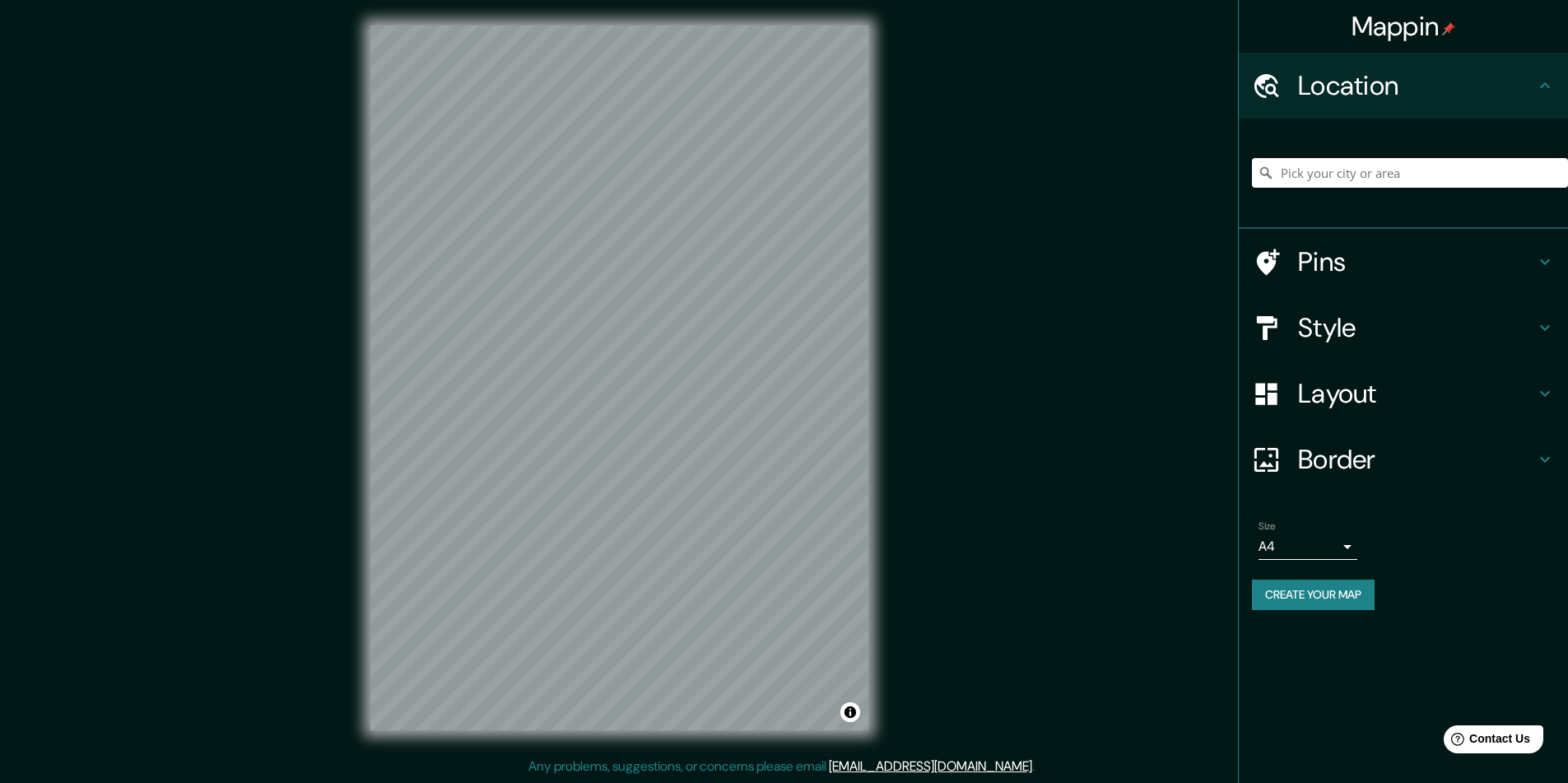 drag, startPoint x: 1362, startPoint y: 189, endPoint x: 1350, endPoint y: 174, distance: 19.209373 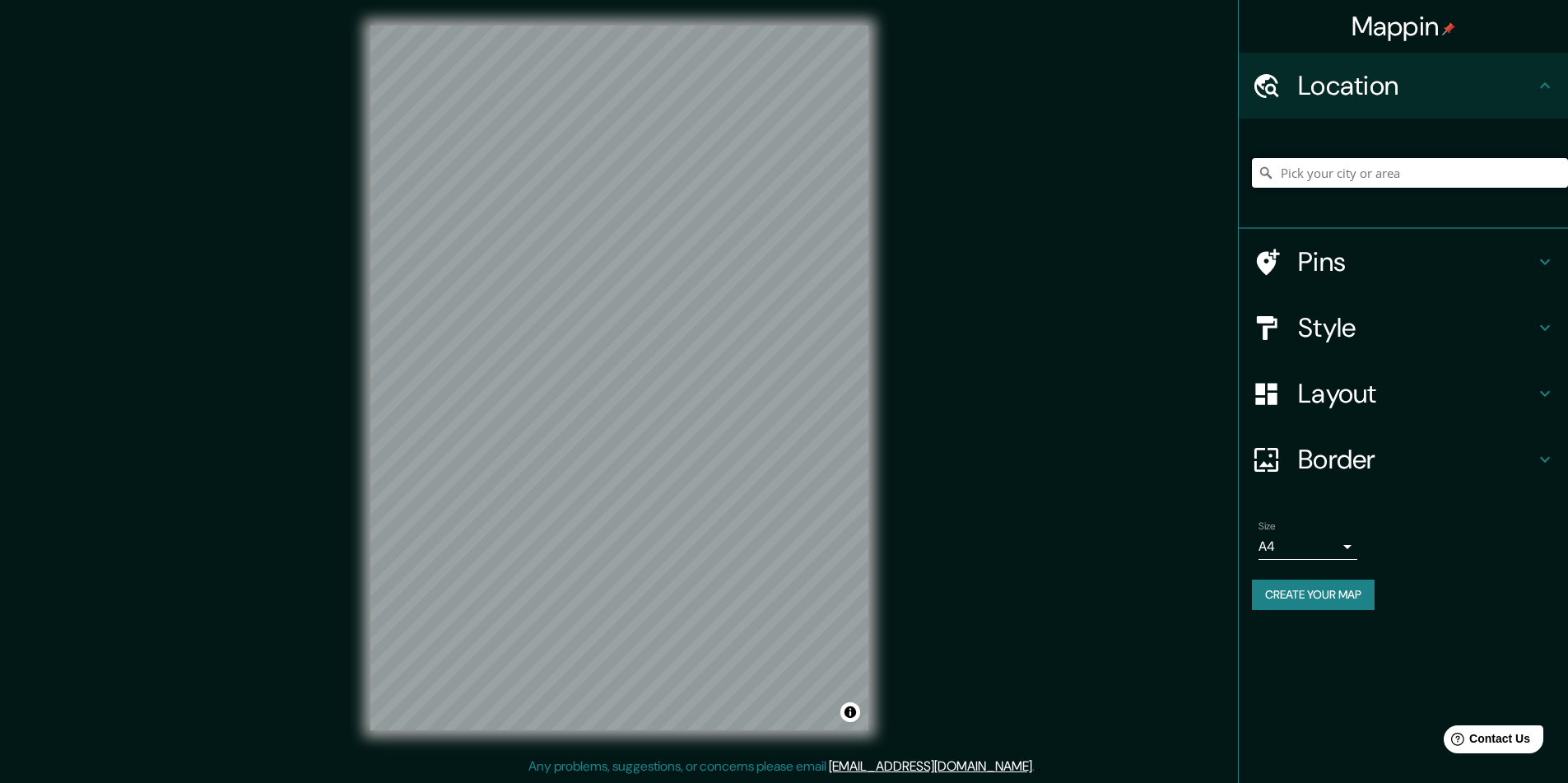 click at bounding box center [1410, 173] 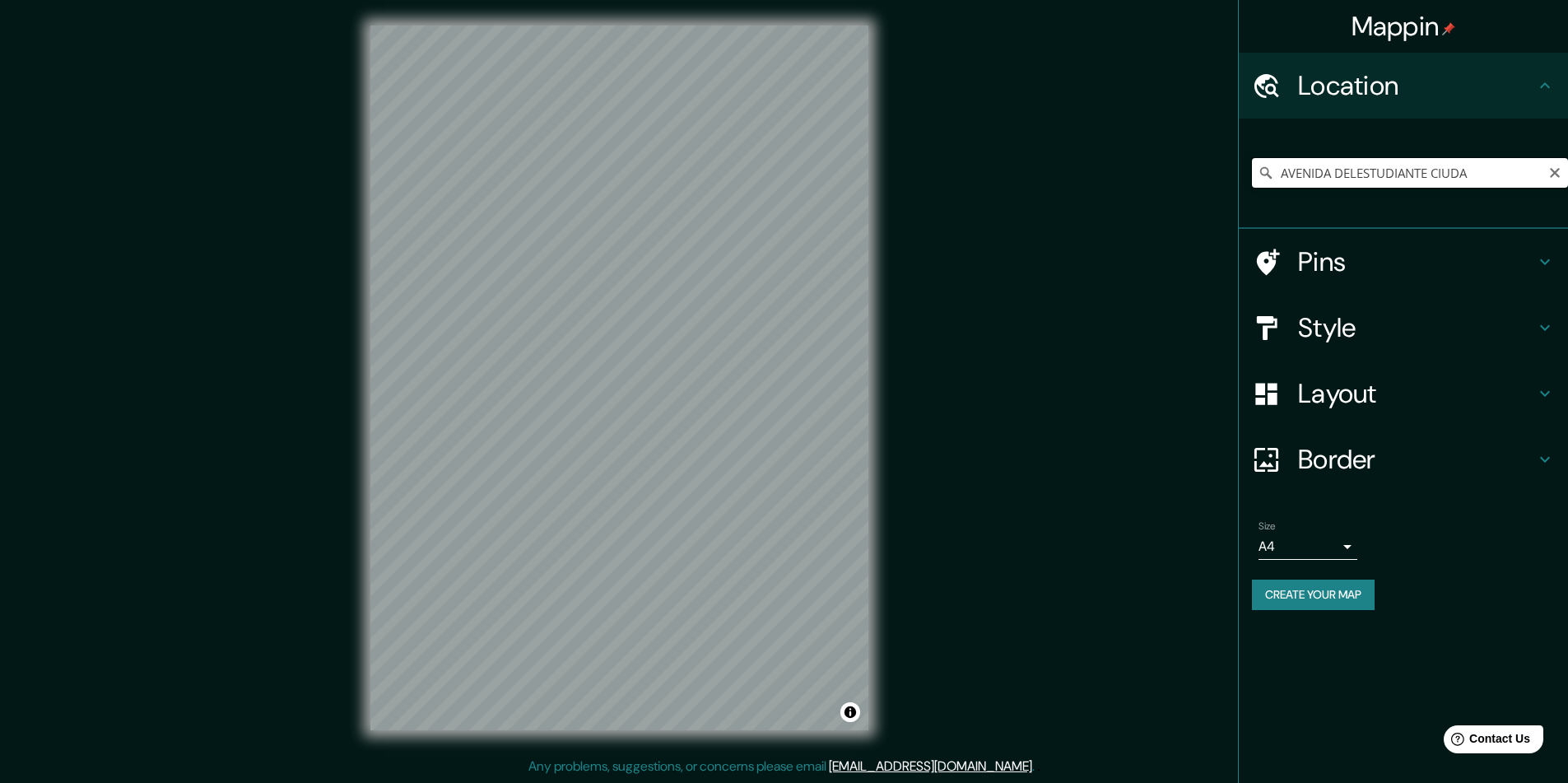 click on "AVENIDA DELESTUDIANTE CIUDA" at bounding box center [1410, 173] 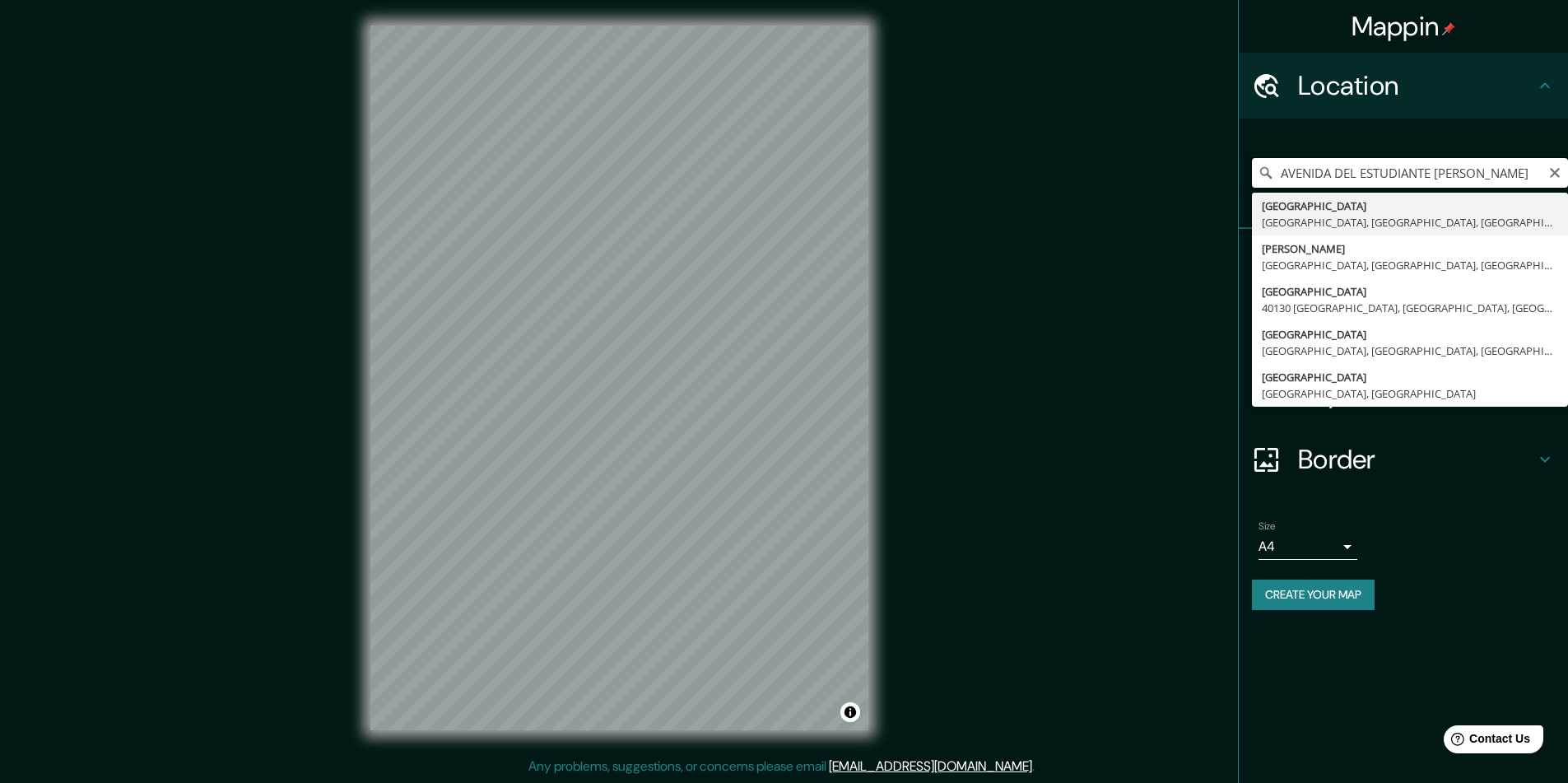 click on "AVENIDA DEL ESTUDIANTE [PERSON_NAME]" at bounding box center (1410, 173) 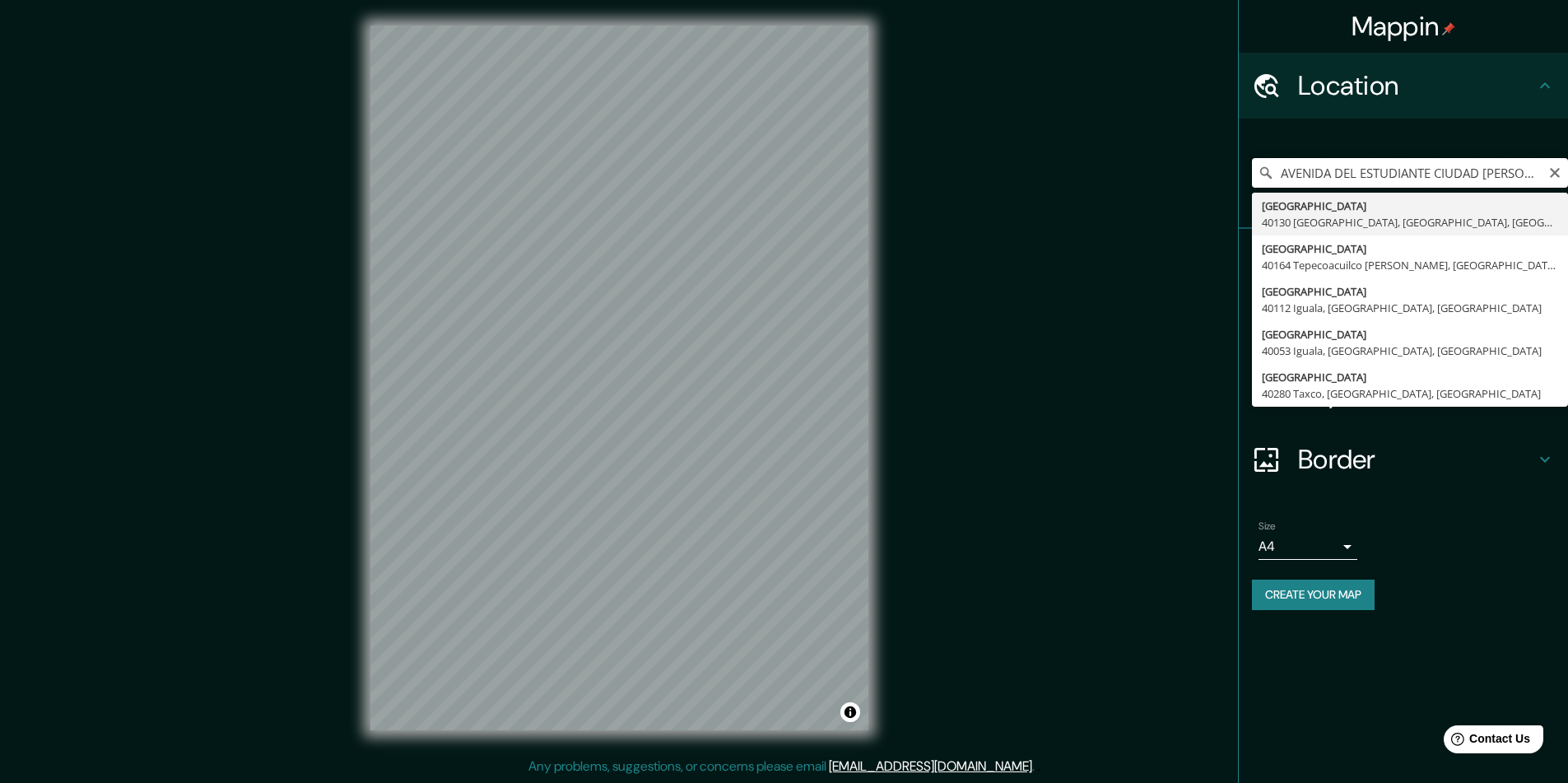 scroll, scrollTop: 0, scrollLeft: 12, axis: horizontal 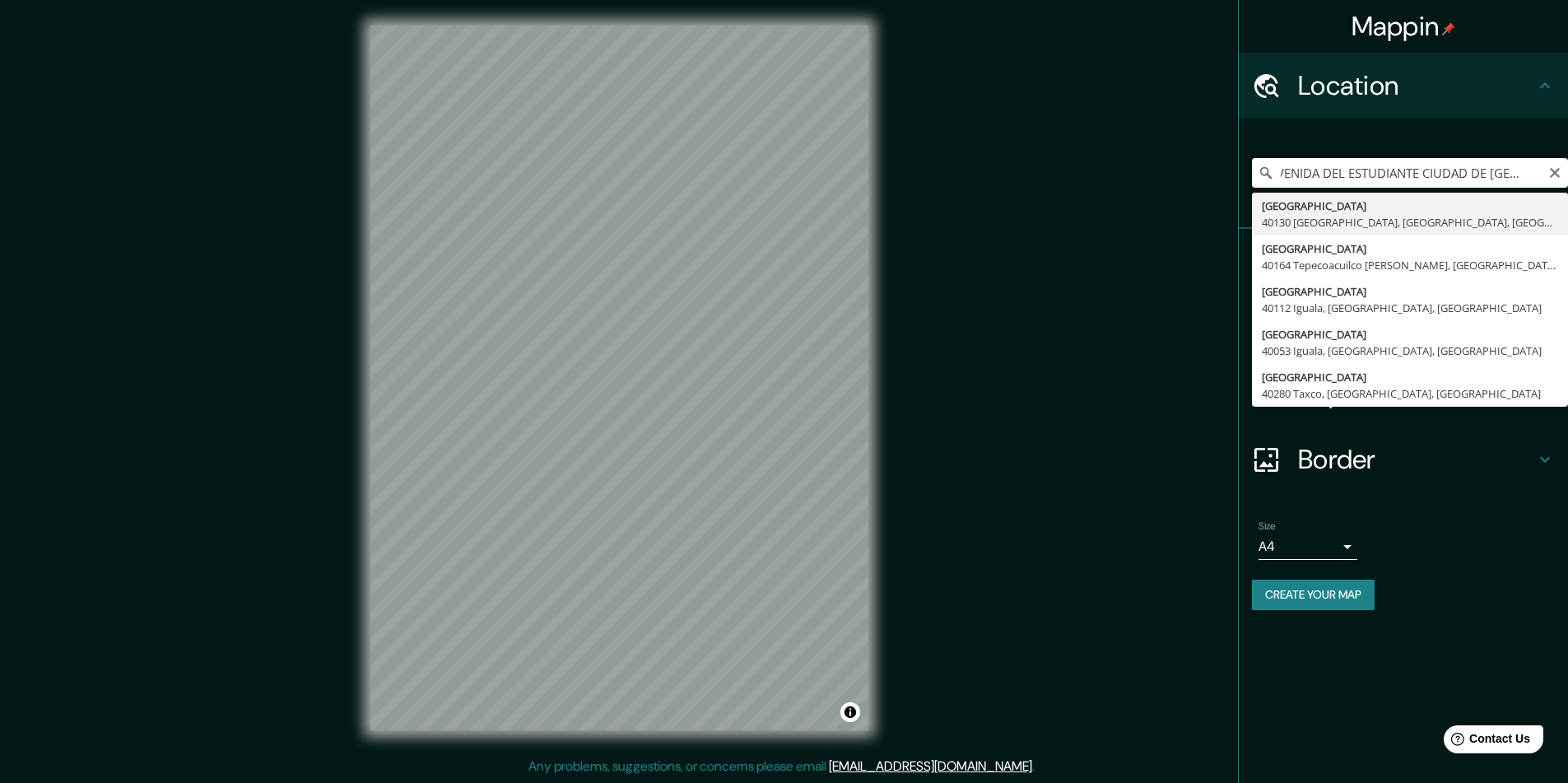drag, startPoint x: 1378, startPoint y: 179, endPoint x: 1386, endPoint y: 170, distance: 12.041595 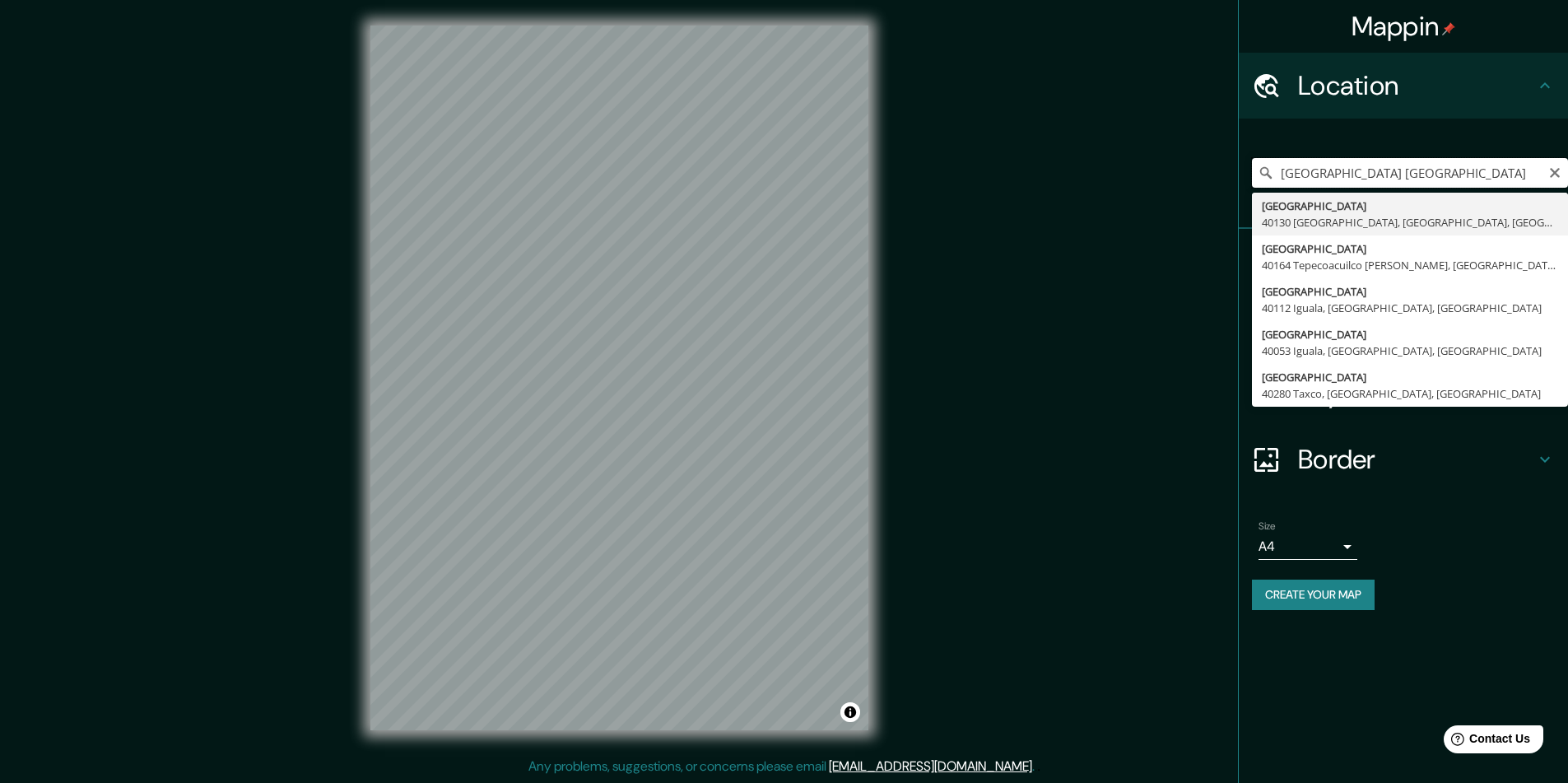 scroll, scrollTop: 0, scrollLeft: 0, axis: both 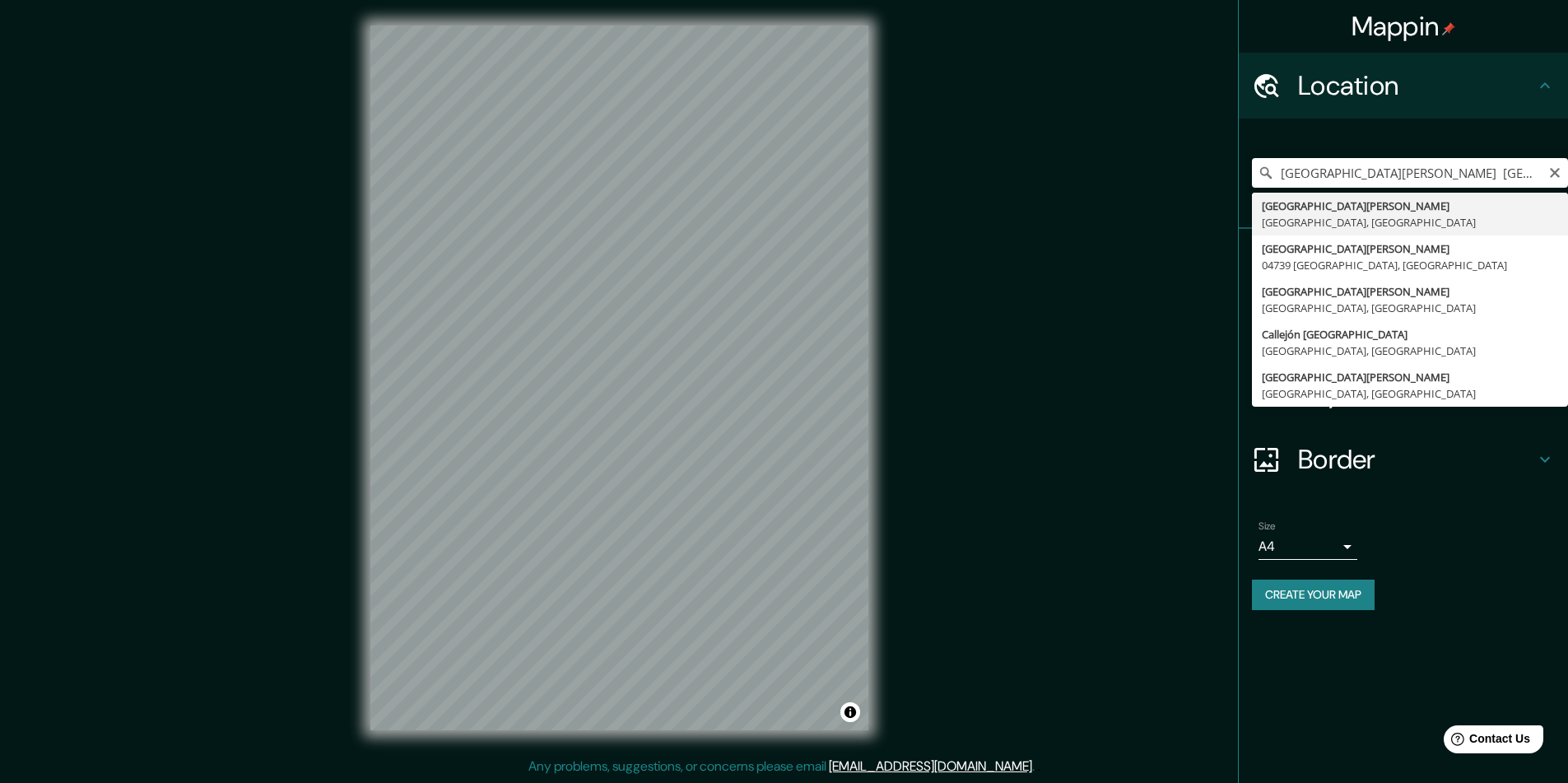 type on "[GEOGRAPHIC_DATA][PERSON_NAME], [GEOGRAPHIC_DATA]" 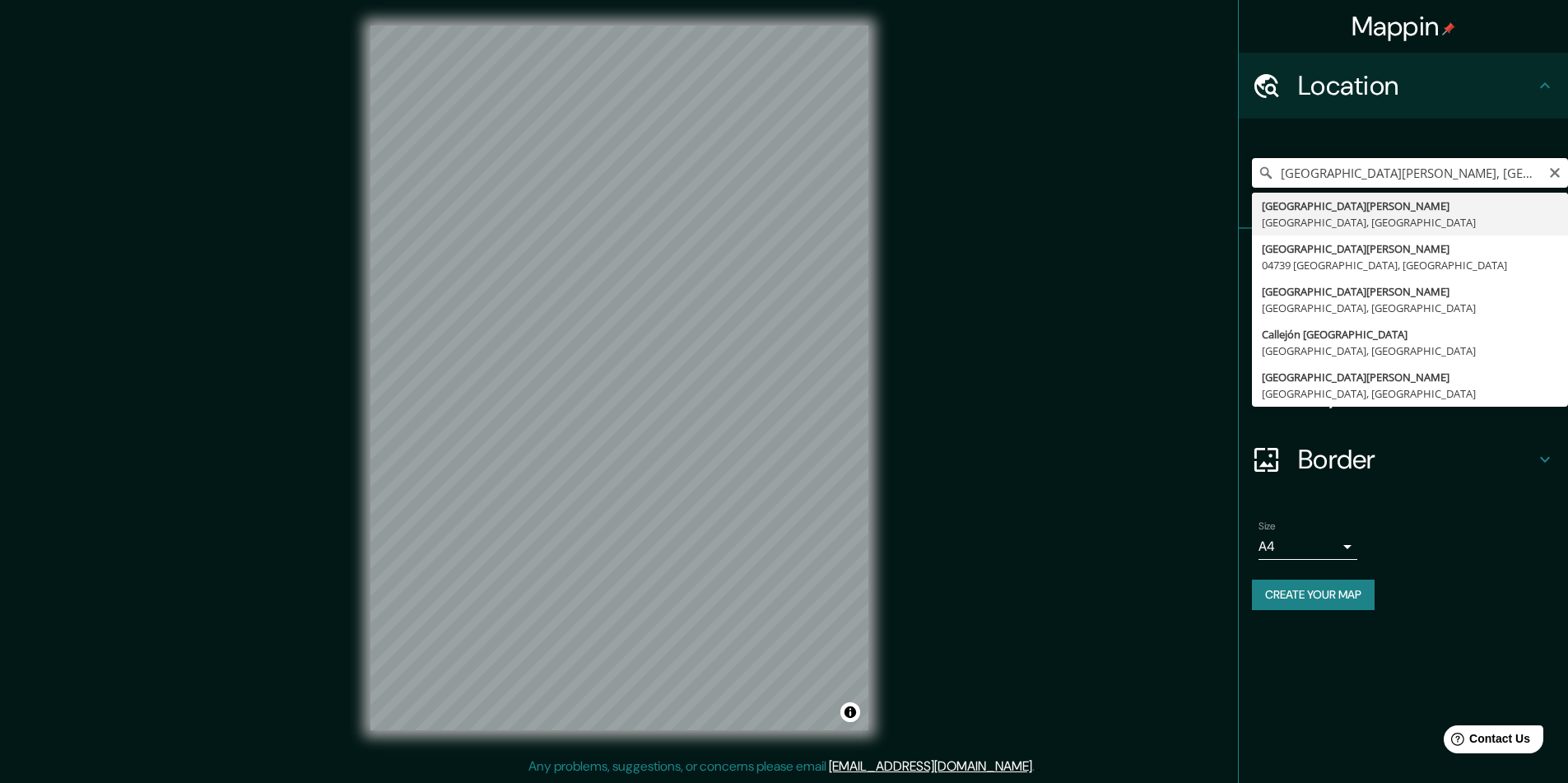 scroll, scrollTop: 0, scrollLeft: 0, axis: both 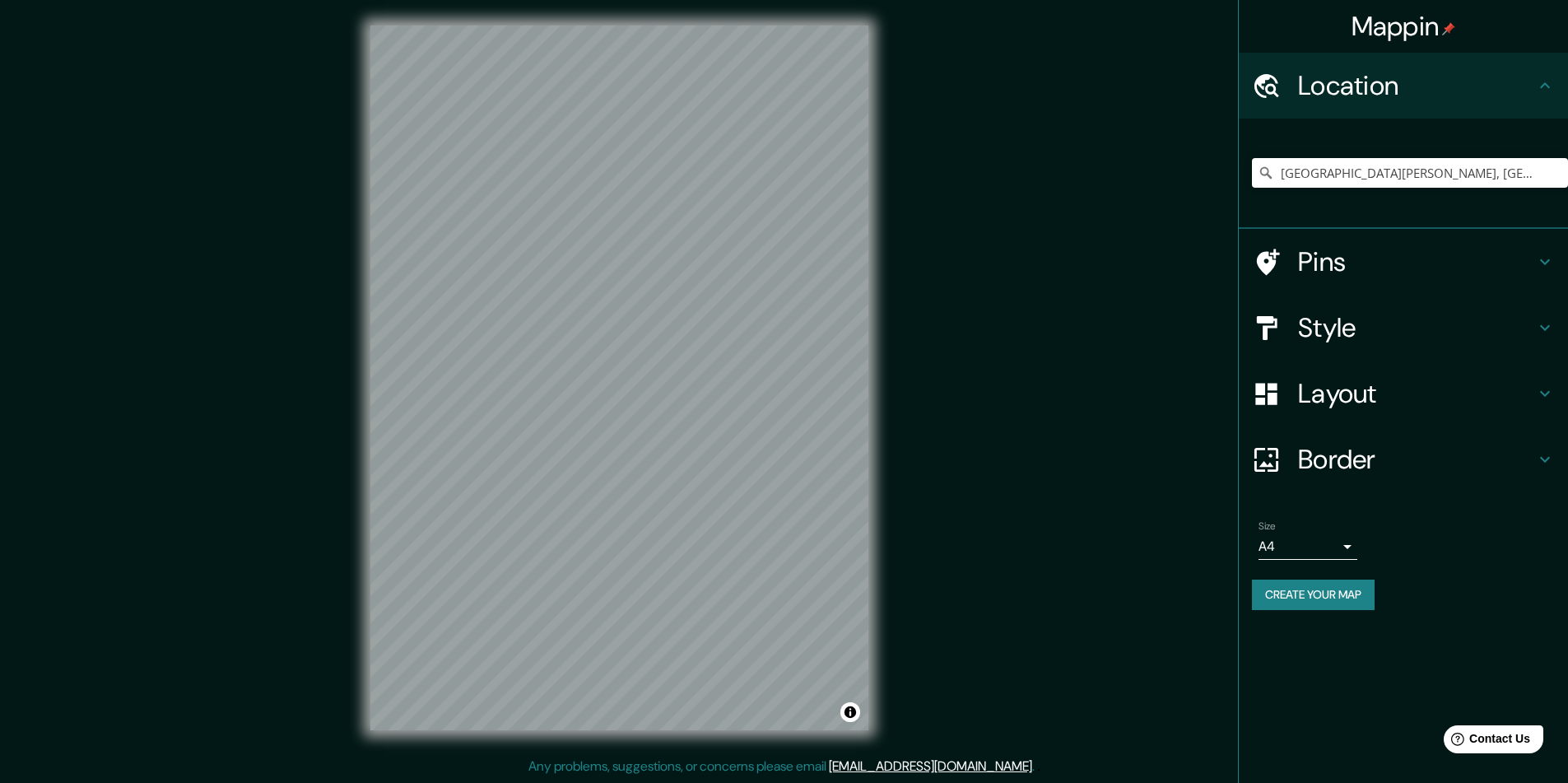 click on "Style" at bounding box center (1403, 328) 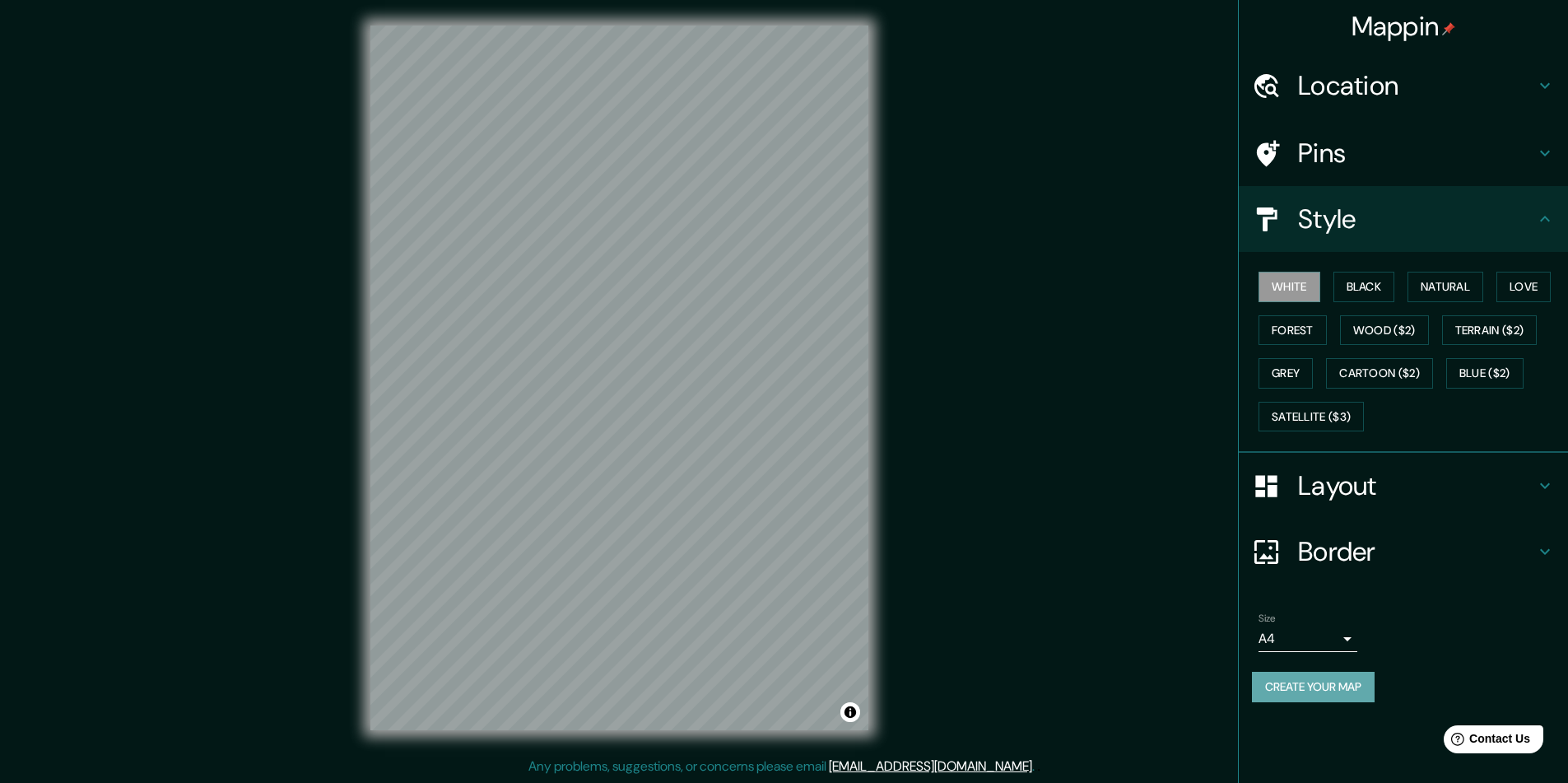 click on "Create your map" at bounding box center [1313, 687] 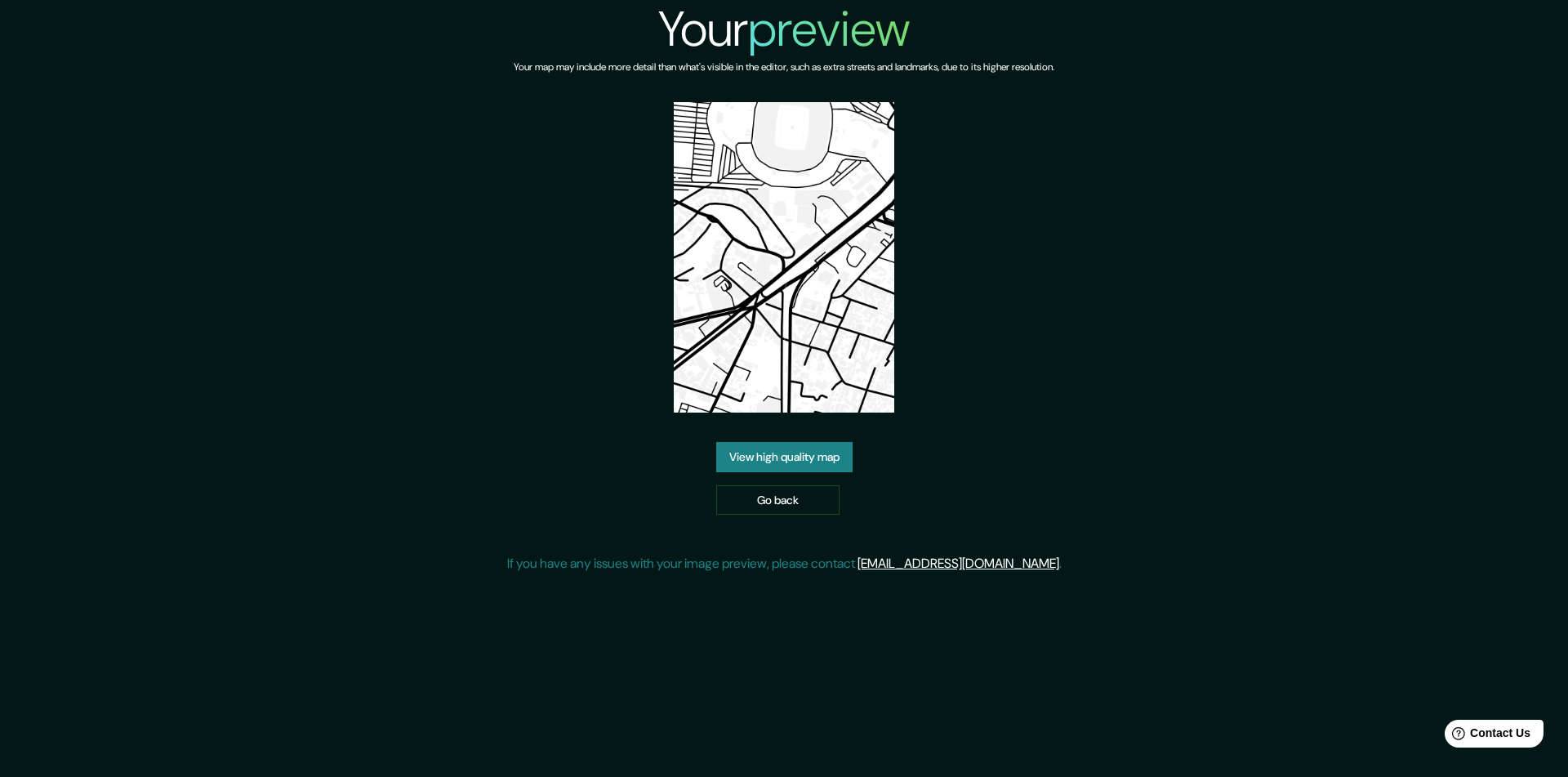 scroll, scrollTop: 0, scrollLeft: 0, axis: both 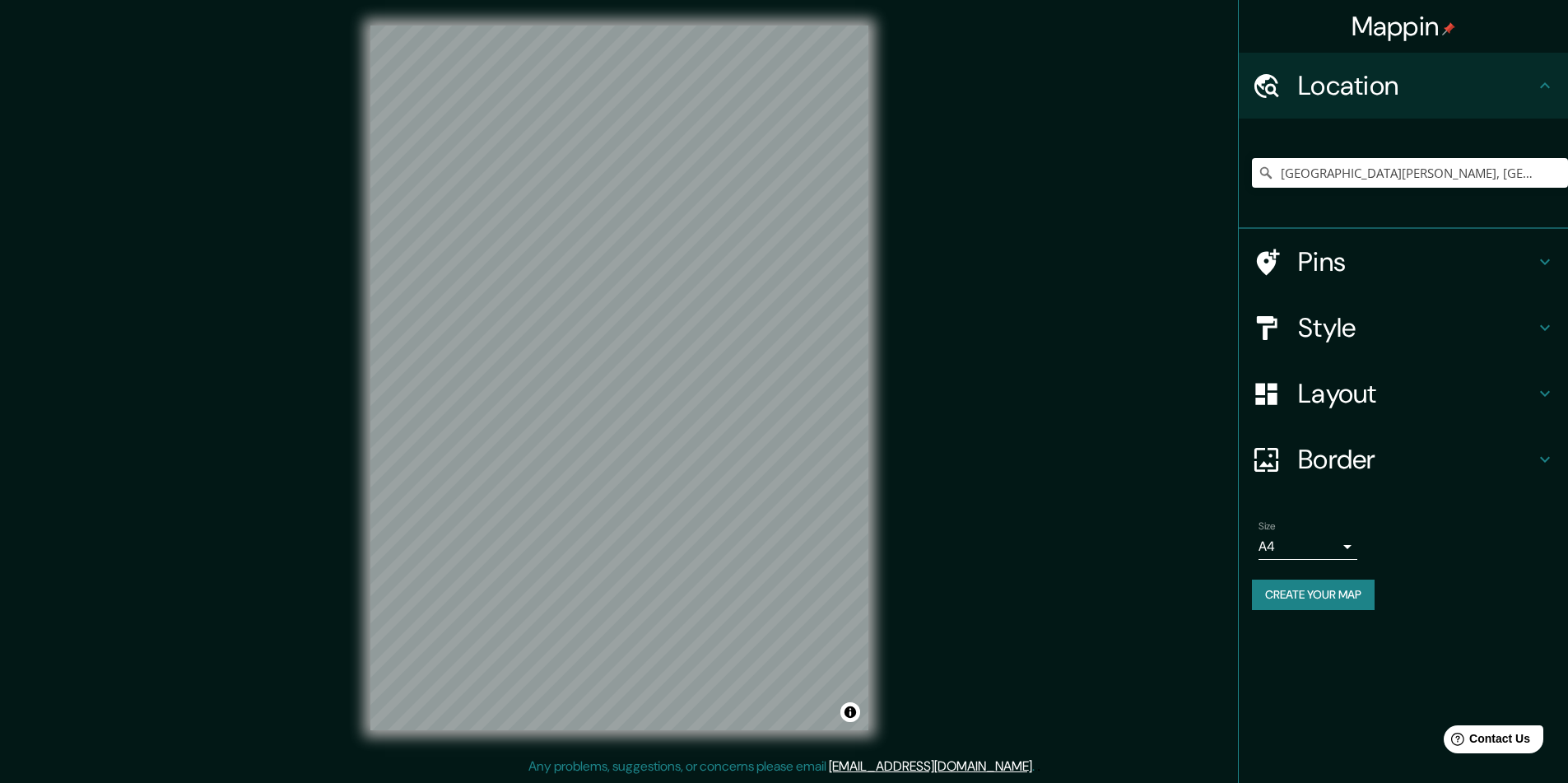 click on "Avenida Del Imán, 04730 Ciudad de México, México" at bounding box center (1410, 173) 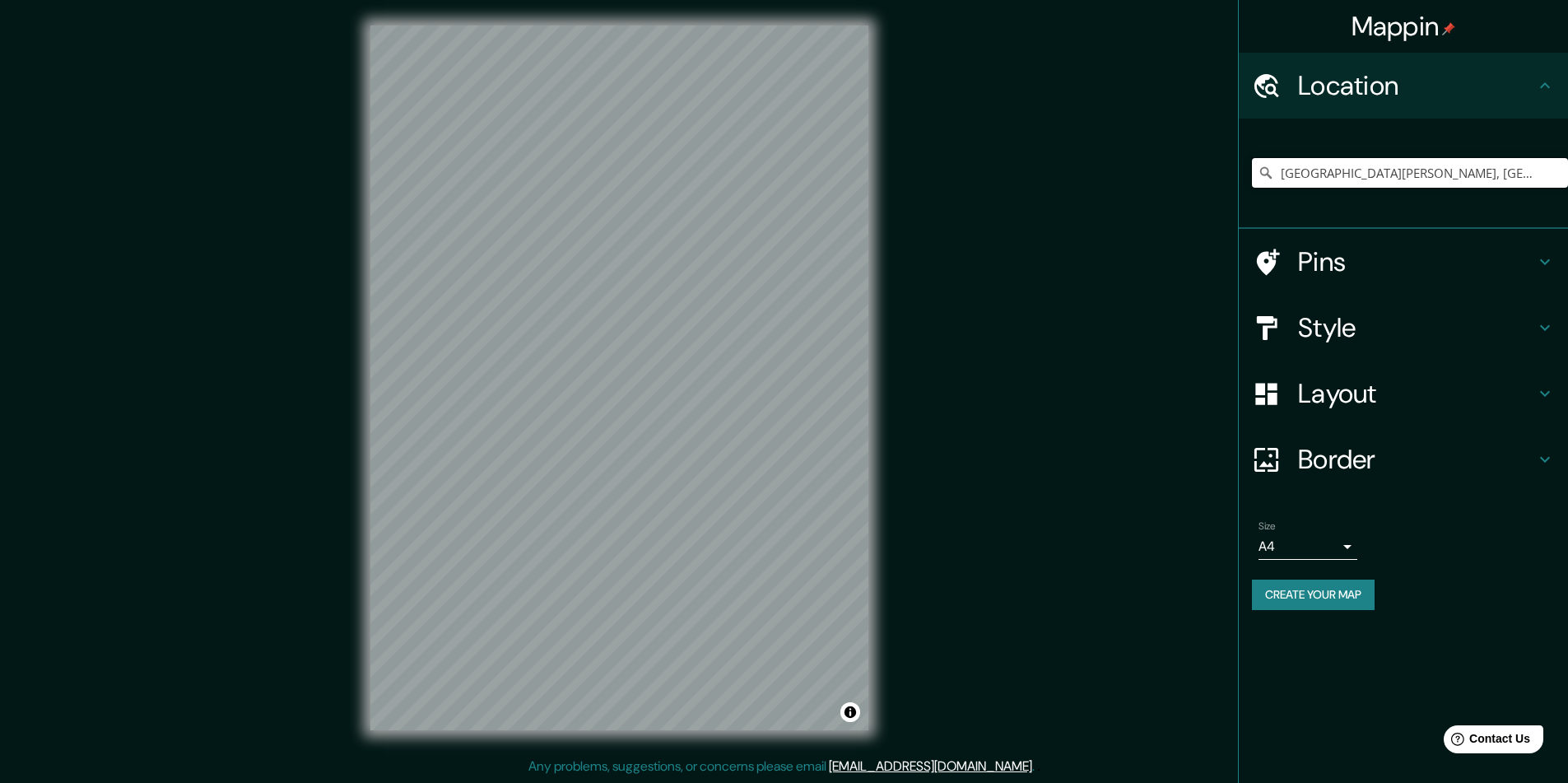 click on "[GEOGRAPHIC_DATA][PERSON_NAME], [GEOGRAPHIC_DATA]" at bounding box center [1410, 173] 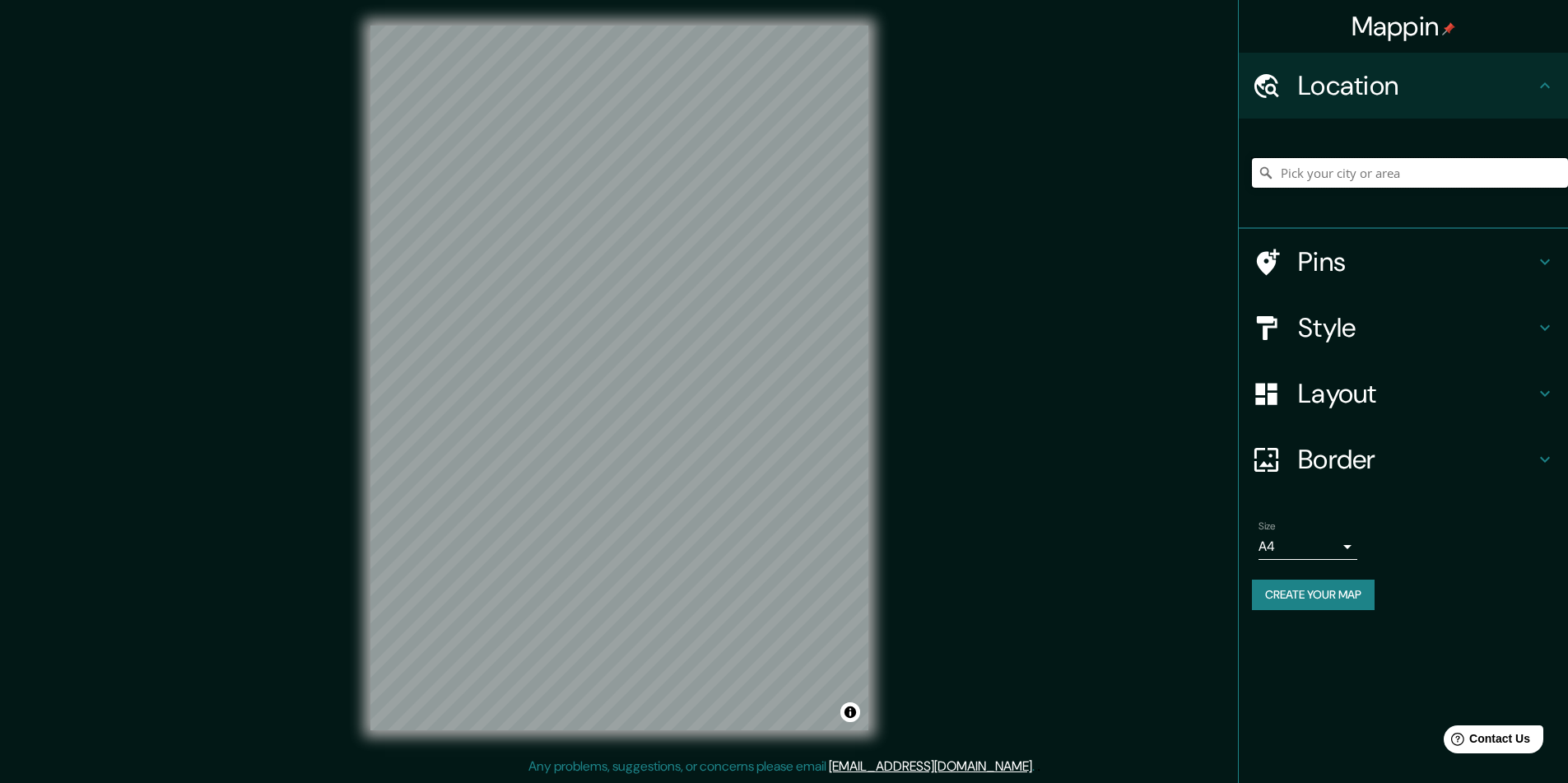 paste on "[GEOGRAPHIC_DATA][PERSON_NAME], [GEOGRAPHIC_DATA]" 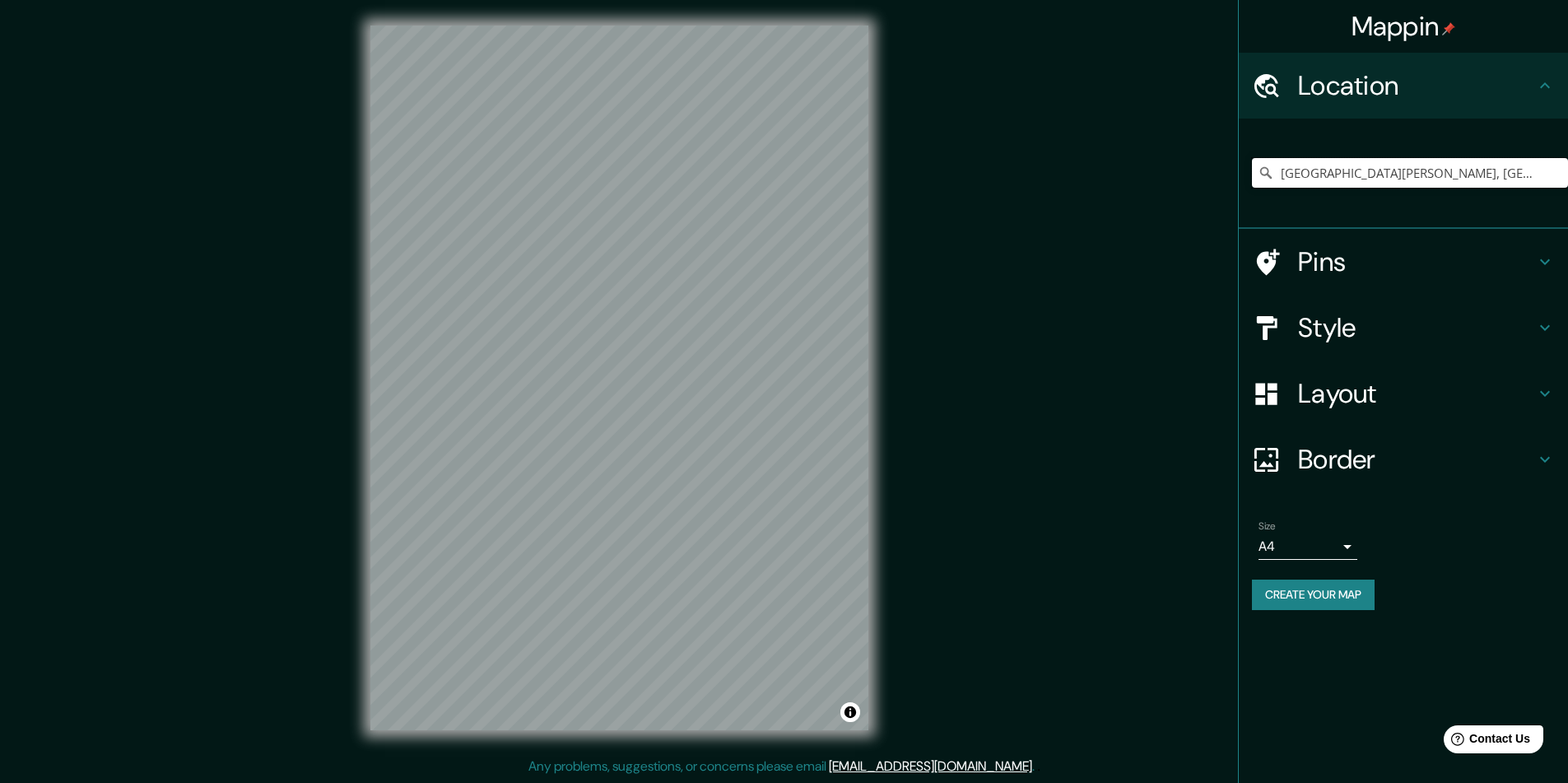 scroll, scrollTop: 0, scrollLeft: 36, axis: horizontal 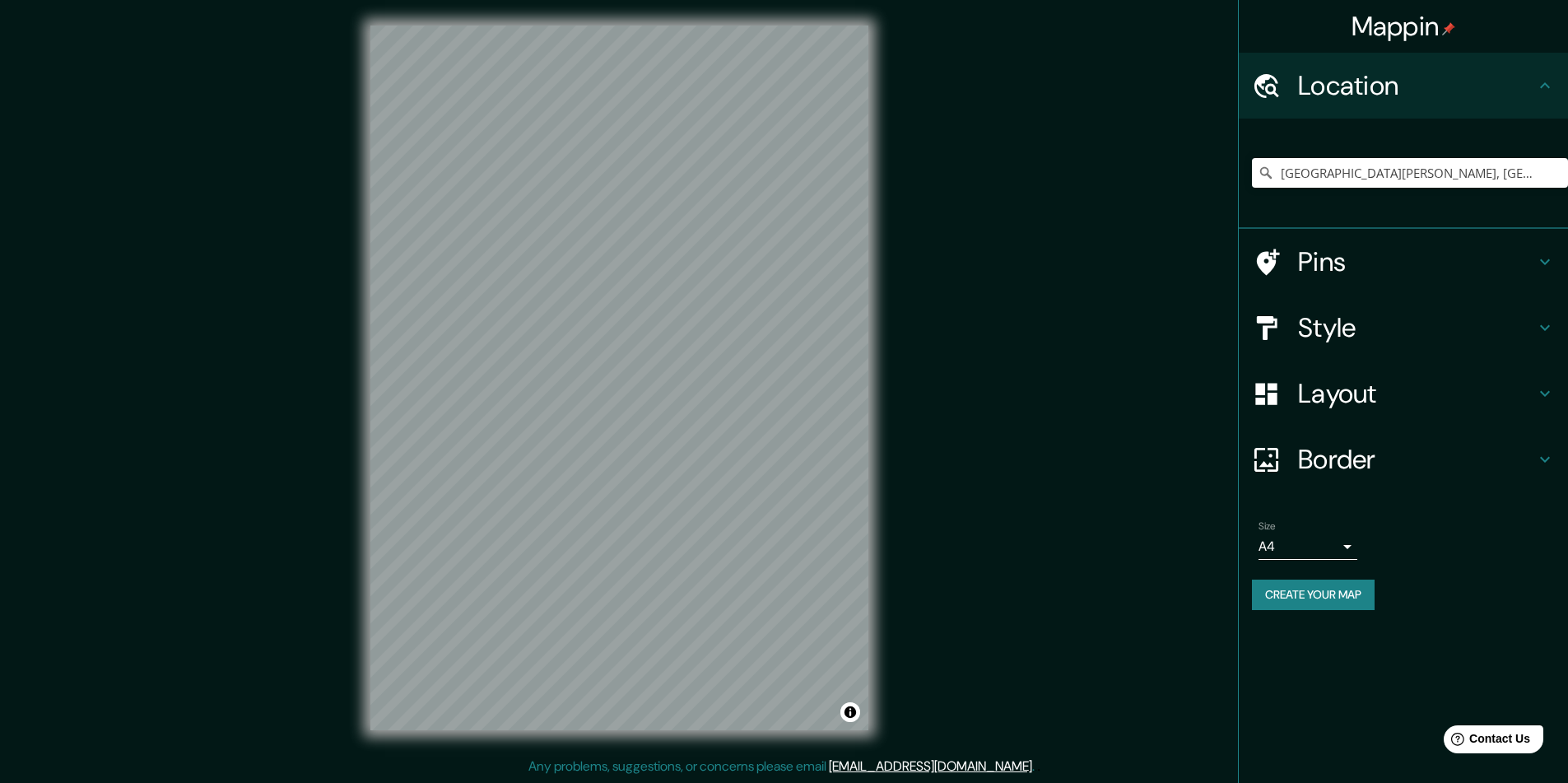 click on "Style" at bounding box center [1417, 328] 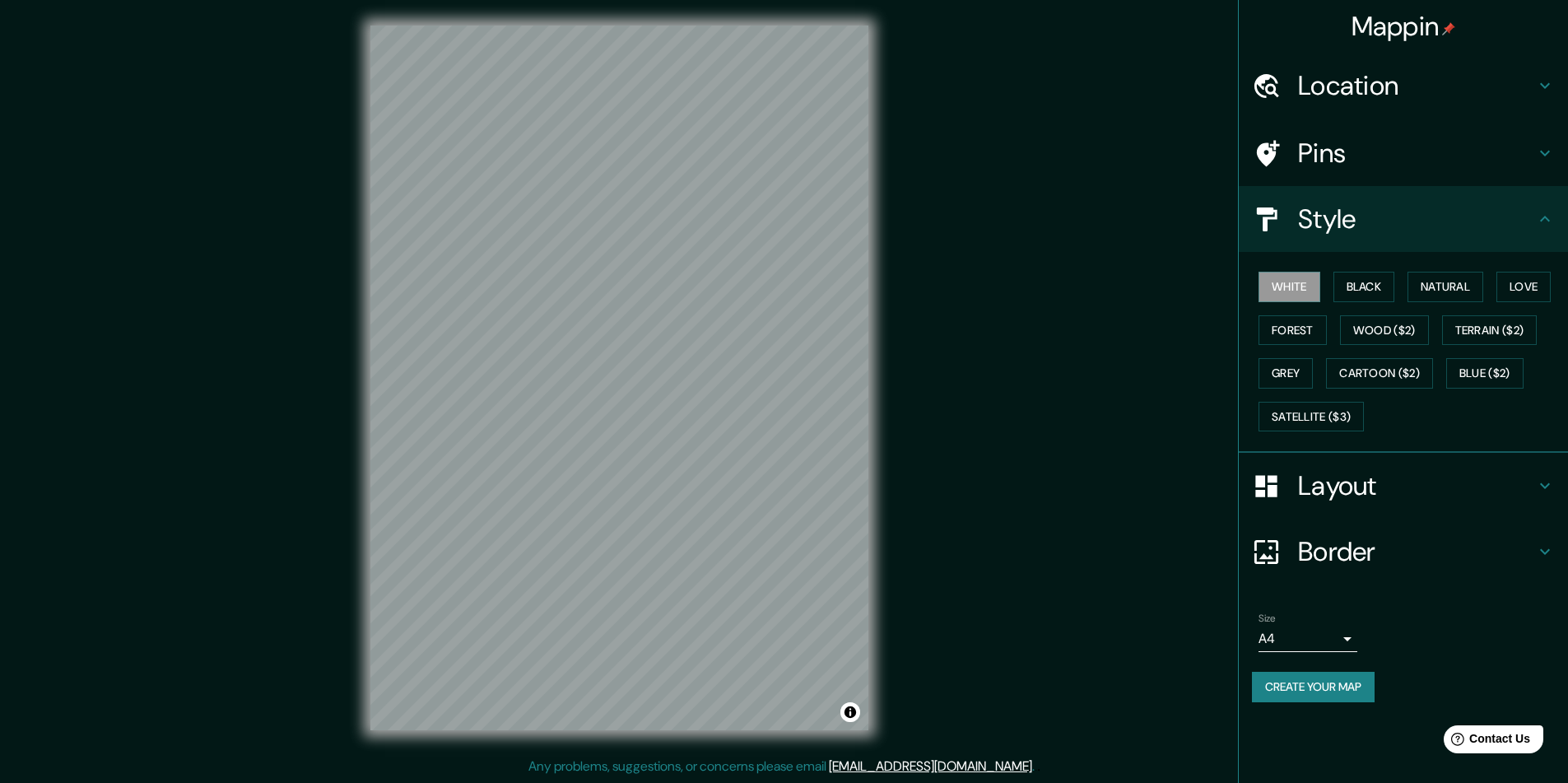 click on "Mappin Location Avenida Del Imán, 04730 Ciudad de México, México Pins Style White Black Natural Love Forest Wood ($2) Terrain ($2) Grey Cartoon ($2) Blue ($2) Satellite ($3) Layout Border Choose a border.  Hint : you can make layers of the frame opaque to create some cool effects. None Simple Transparent Fancy Size A4 single Create your map © Mapbox   © OpenStreetMap   Improve this map Any problems, suggestions, or concerns please email    help@mappin.pro . . ." at bounding box center (784, 390) 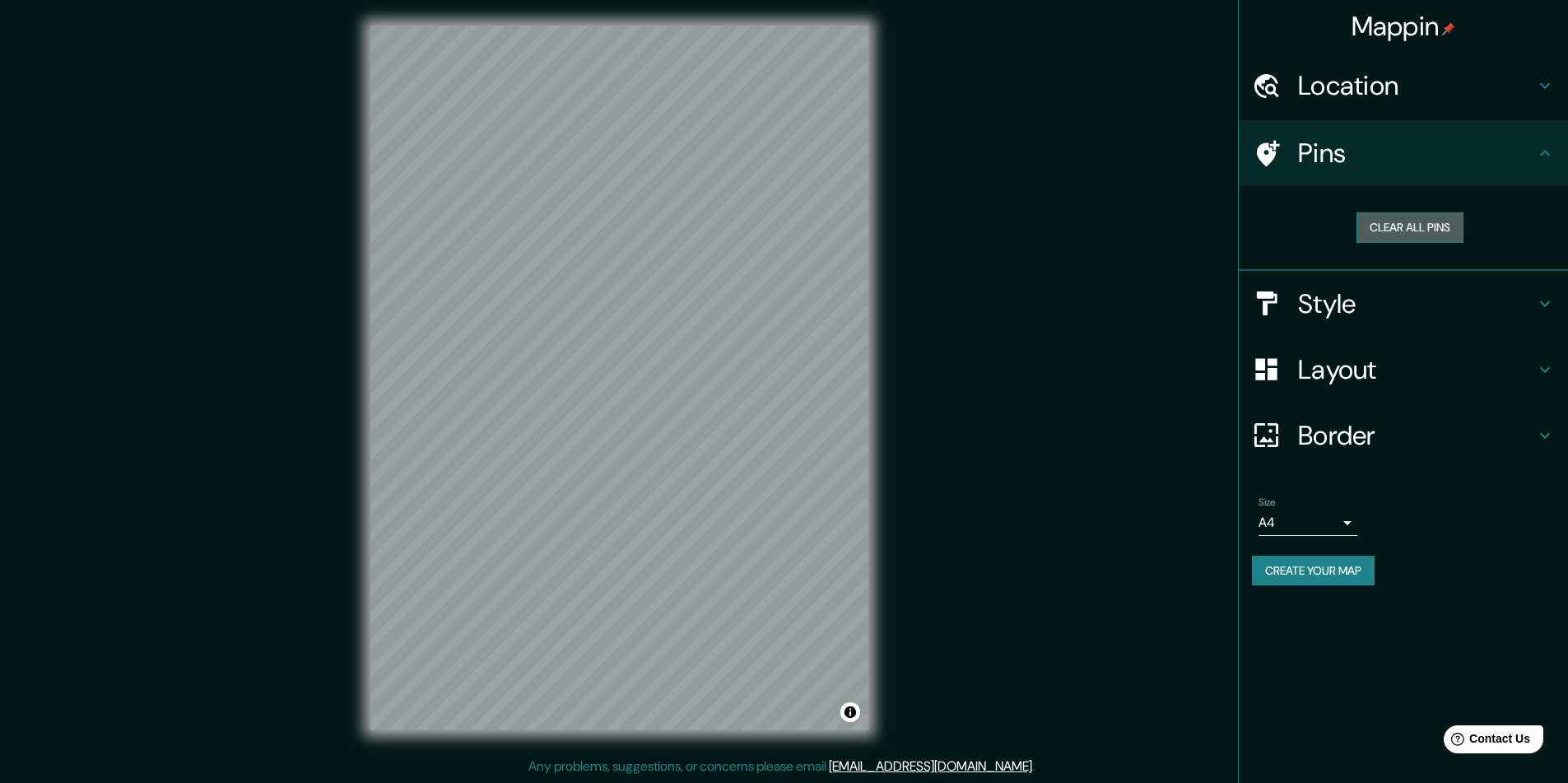 click on "Clear all pins" at bounding box center [1410, 227] 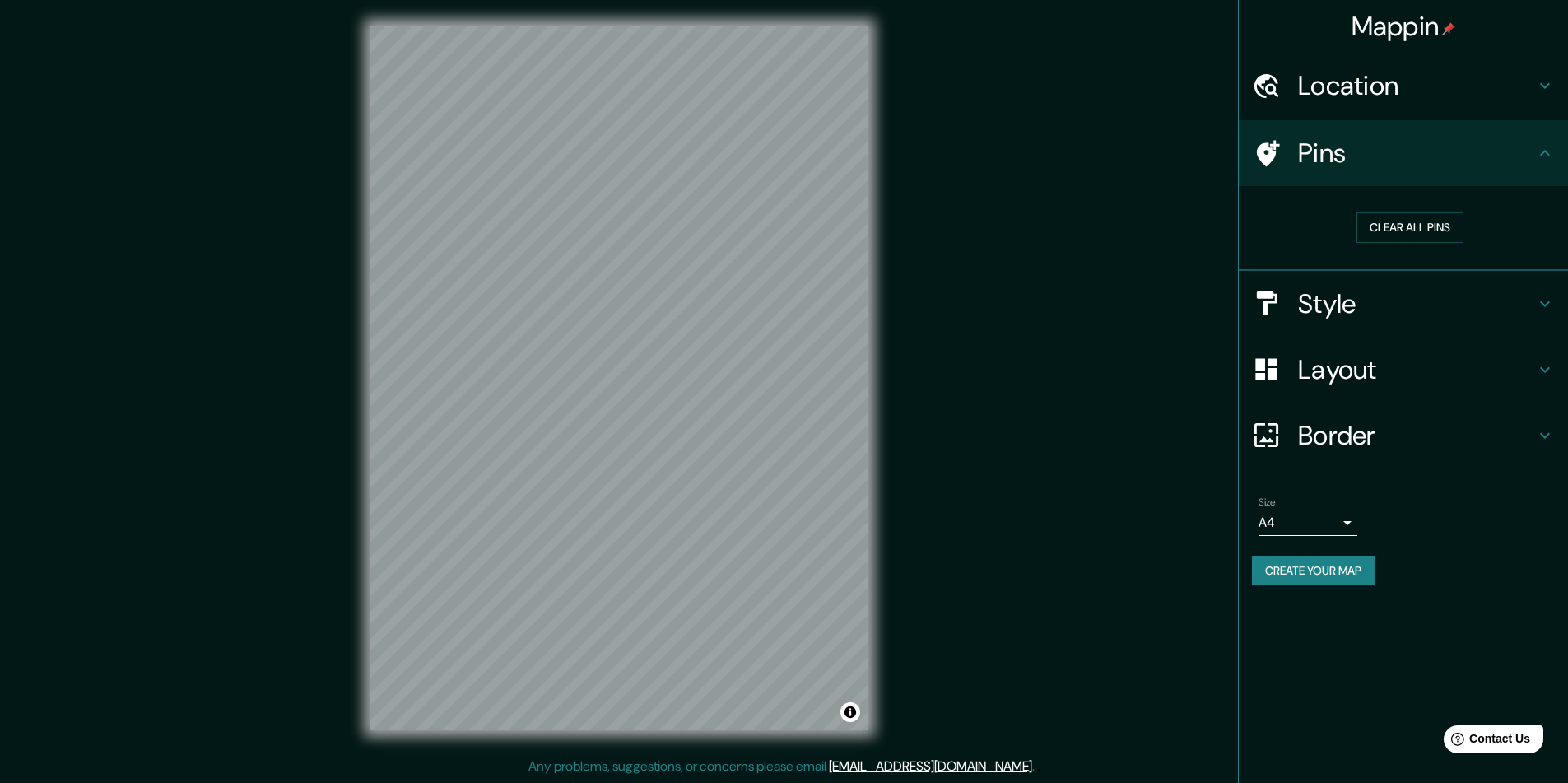 click on "Style" at bounding box center [1417, 304] 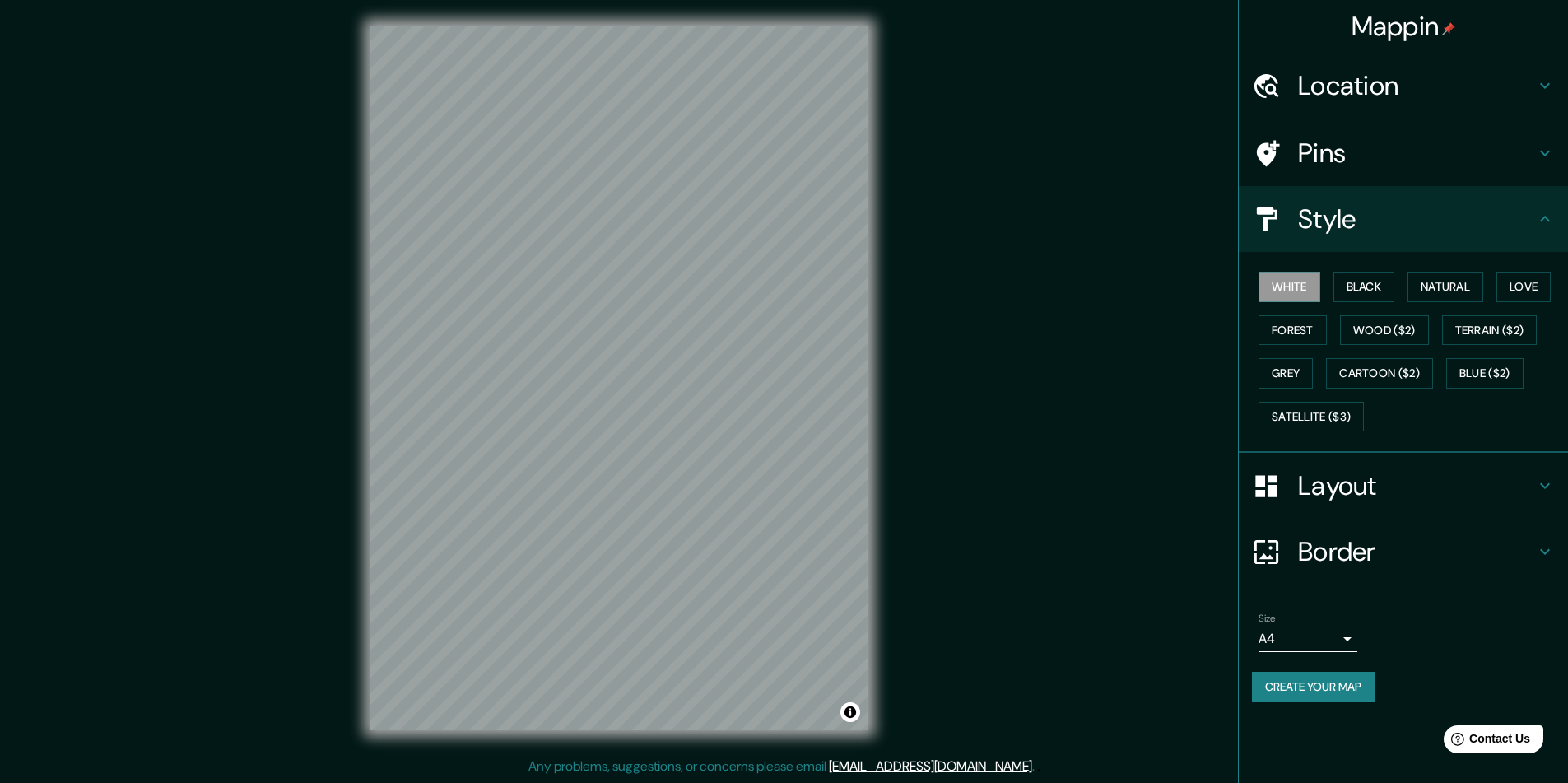 click on "Location" at bounding box center (1417, 86) 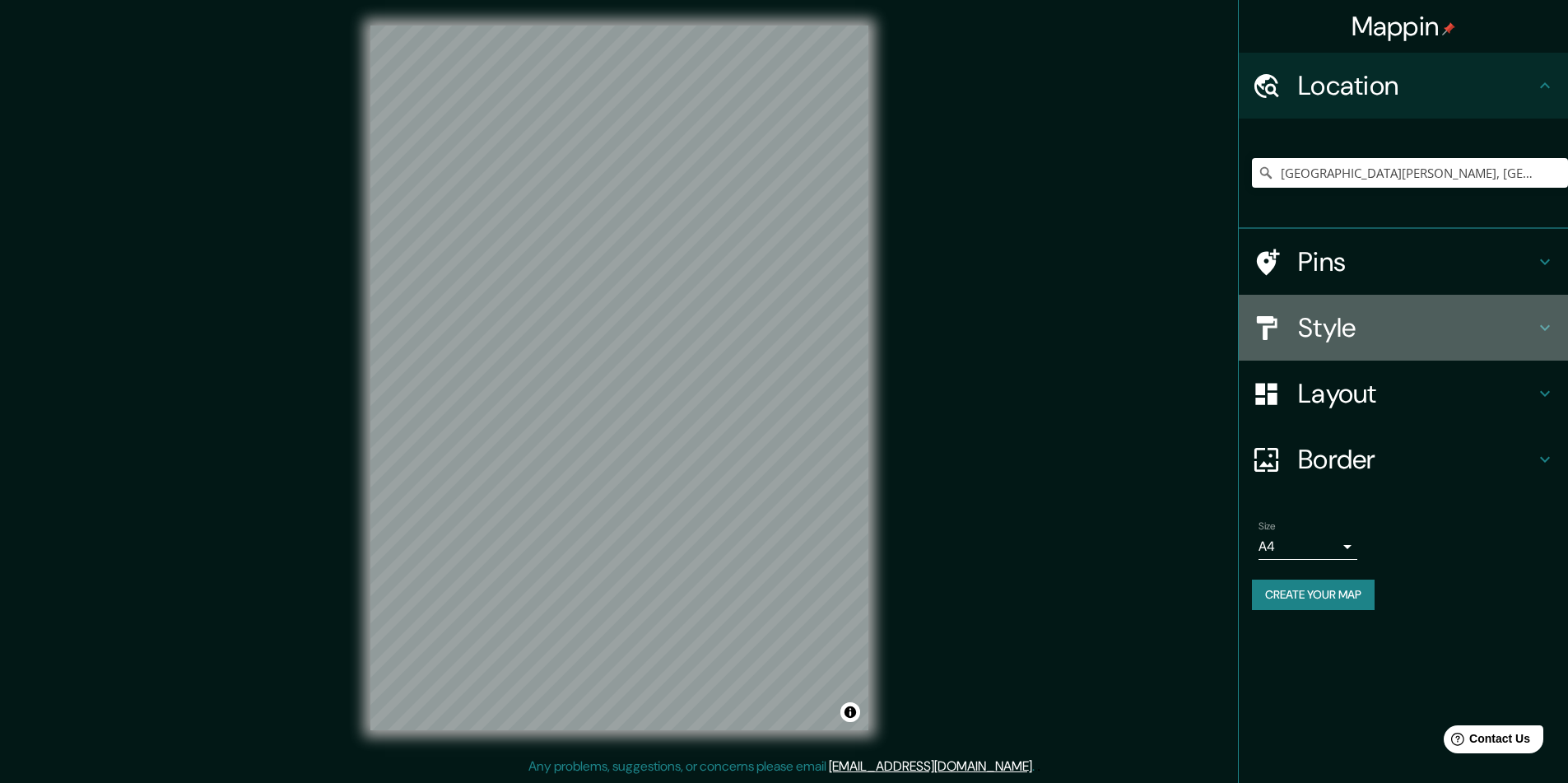 drag, startPoint x: 1363, startPoint y: 320, endPoint x: 1352, endPoint y: 317, distance: 11.401754 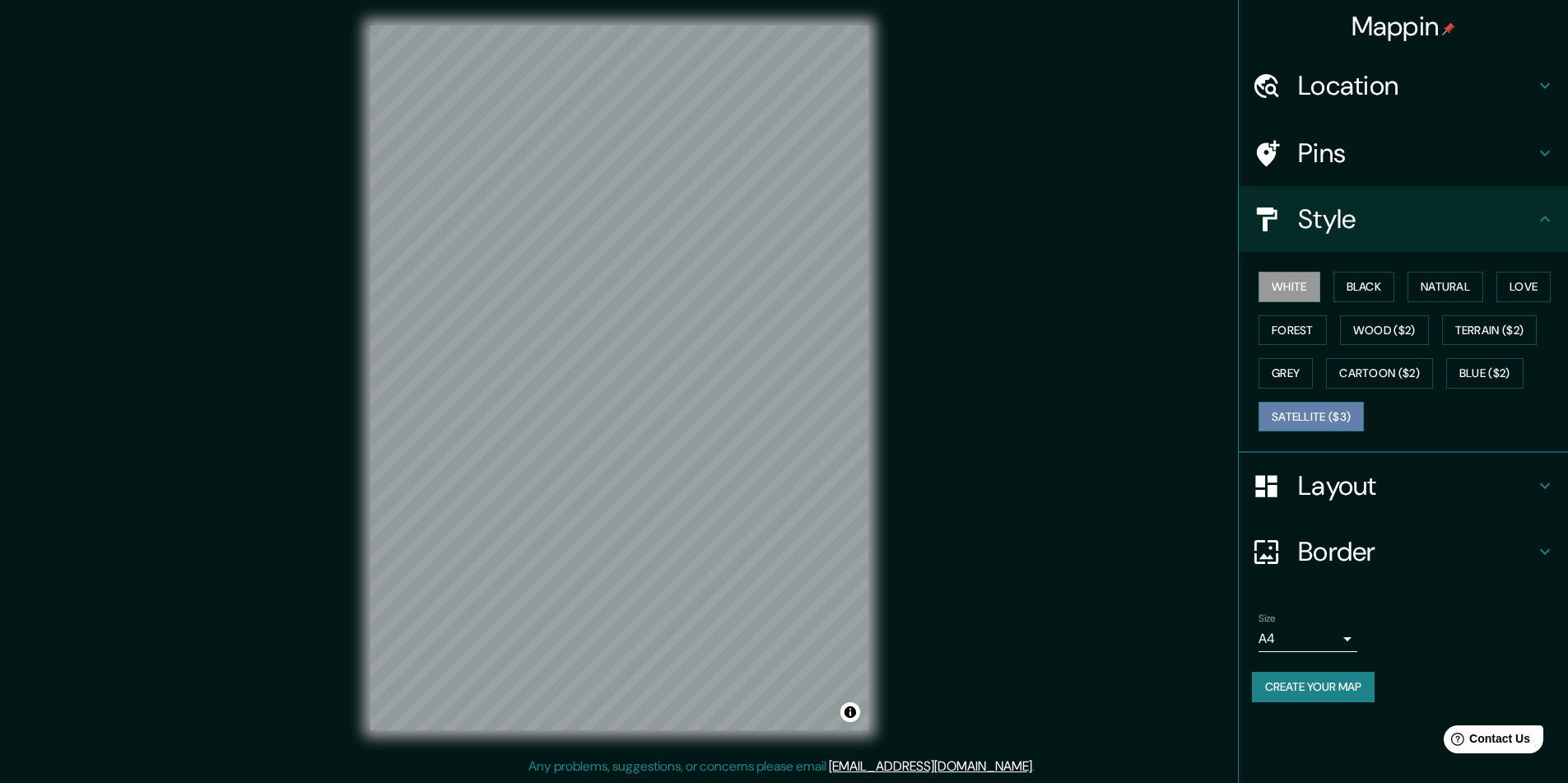 drag, startPoint x: 1354, startPoint y: 416, endPoint x: 1342, endPoint y: 407, distance: 15 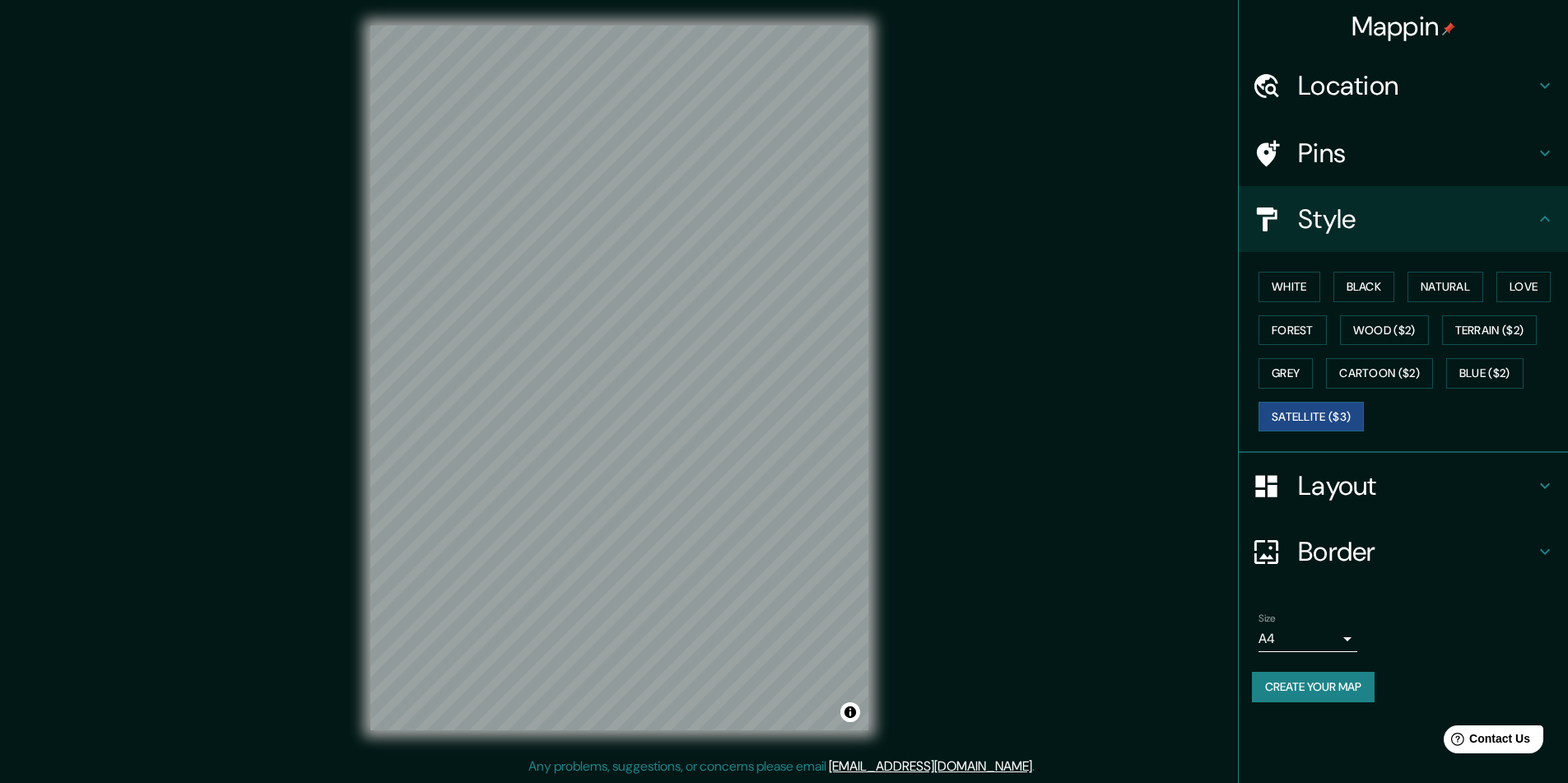 click on "Mappin Location Avenida Del Imán, 04730 Ciudad de México, México Pins Style White Black Natural Love Forest Wood ($2) Terrain ($2) Grey Cartoon ($2) Blue ($2) Satellite ($3) Layout Border Choose a border.  Hint : you can make layers of the frame opaque to create some cool effects. None Simple Transparent Fancy Size A4 single Create your map © Mapbox   © OpenStreetMap   Improve this map   © Maxar Any problems, suggestions, or concerns please email    help@mappin.pro . . ." at bounding box center [784, 391] 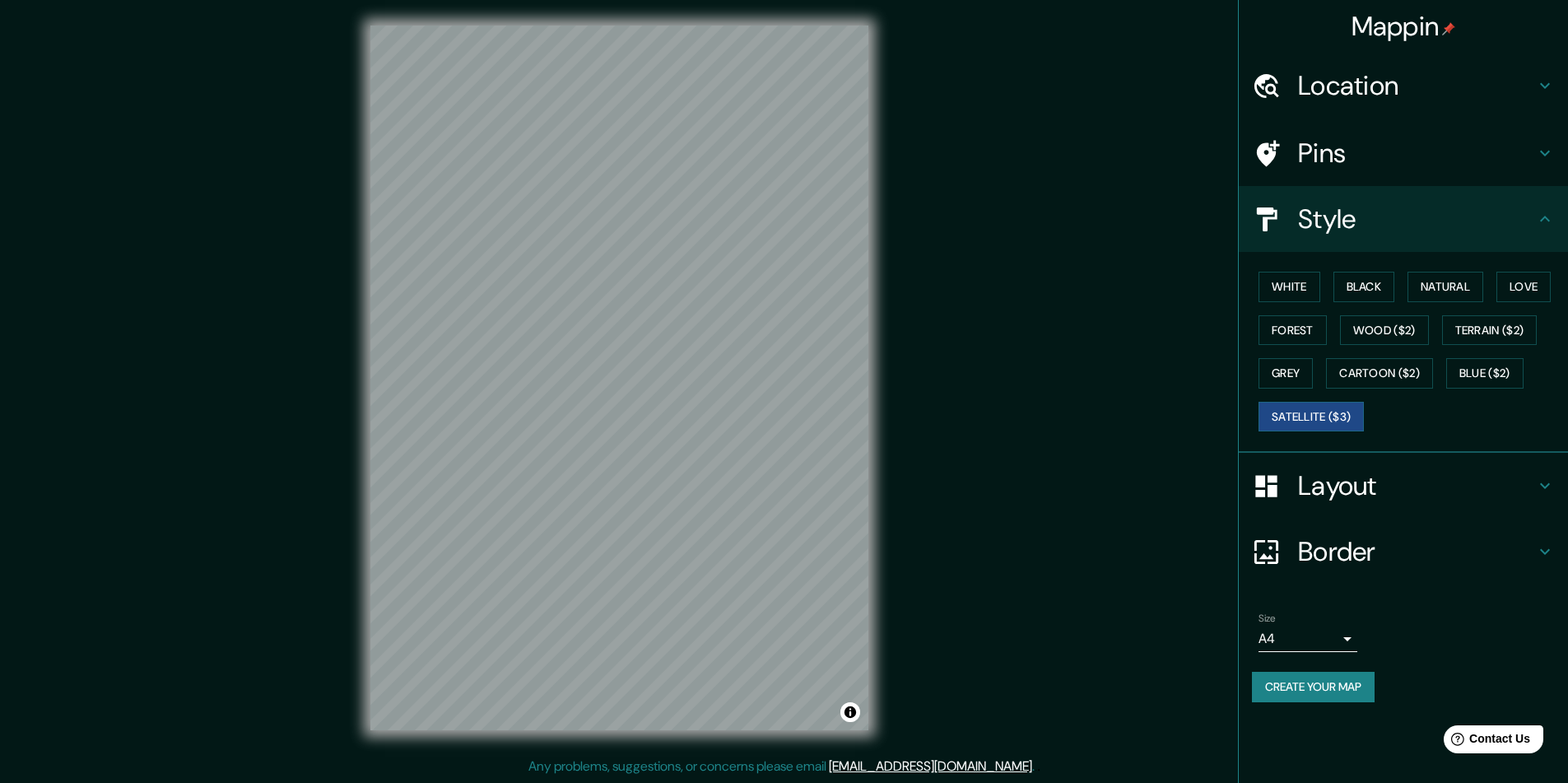 scroll, scrollTop: 0, scrollLeft: 0, axis: both 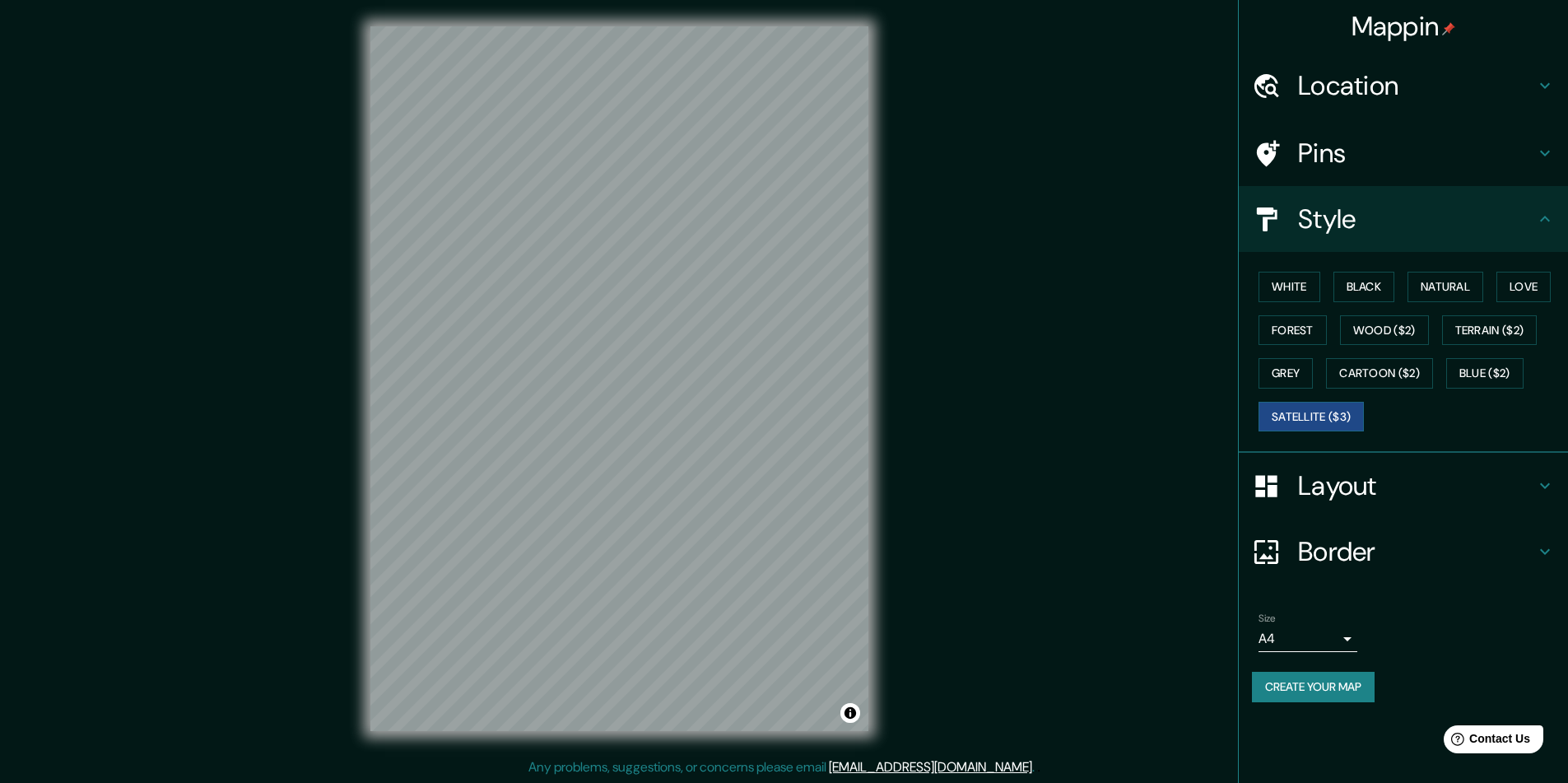 drag, startPoint x: 875, startPoint y: 401, endPoint x: 881, endPoint y: 205, distance: 196.09182 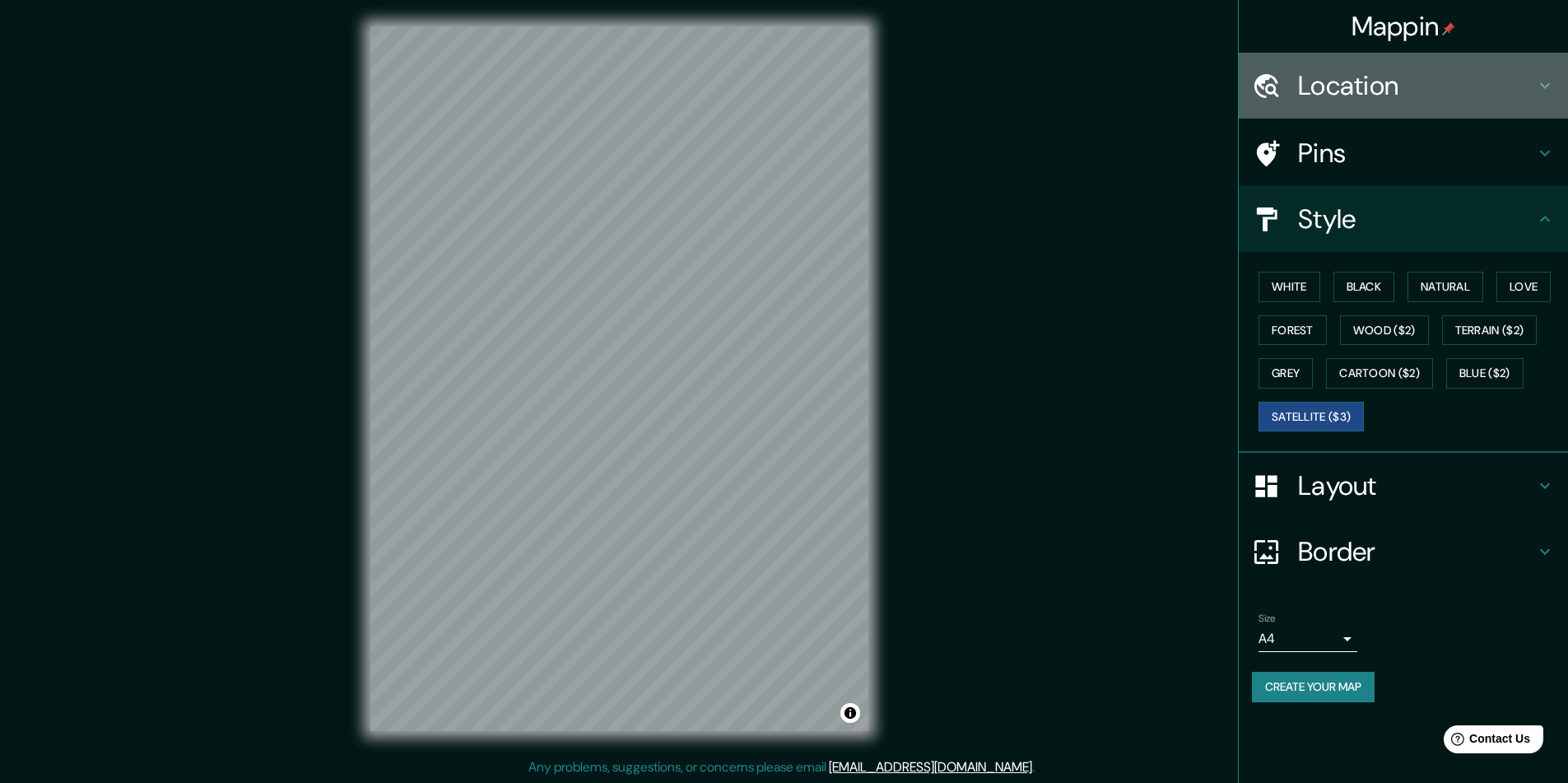 click on "Location" at bounding box center (1403, 86) 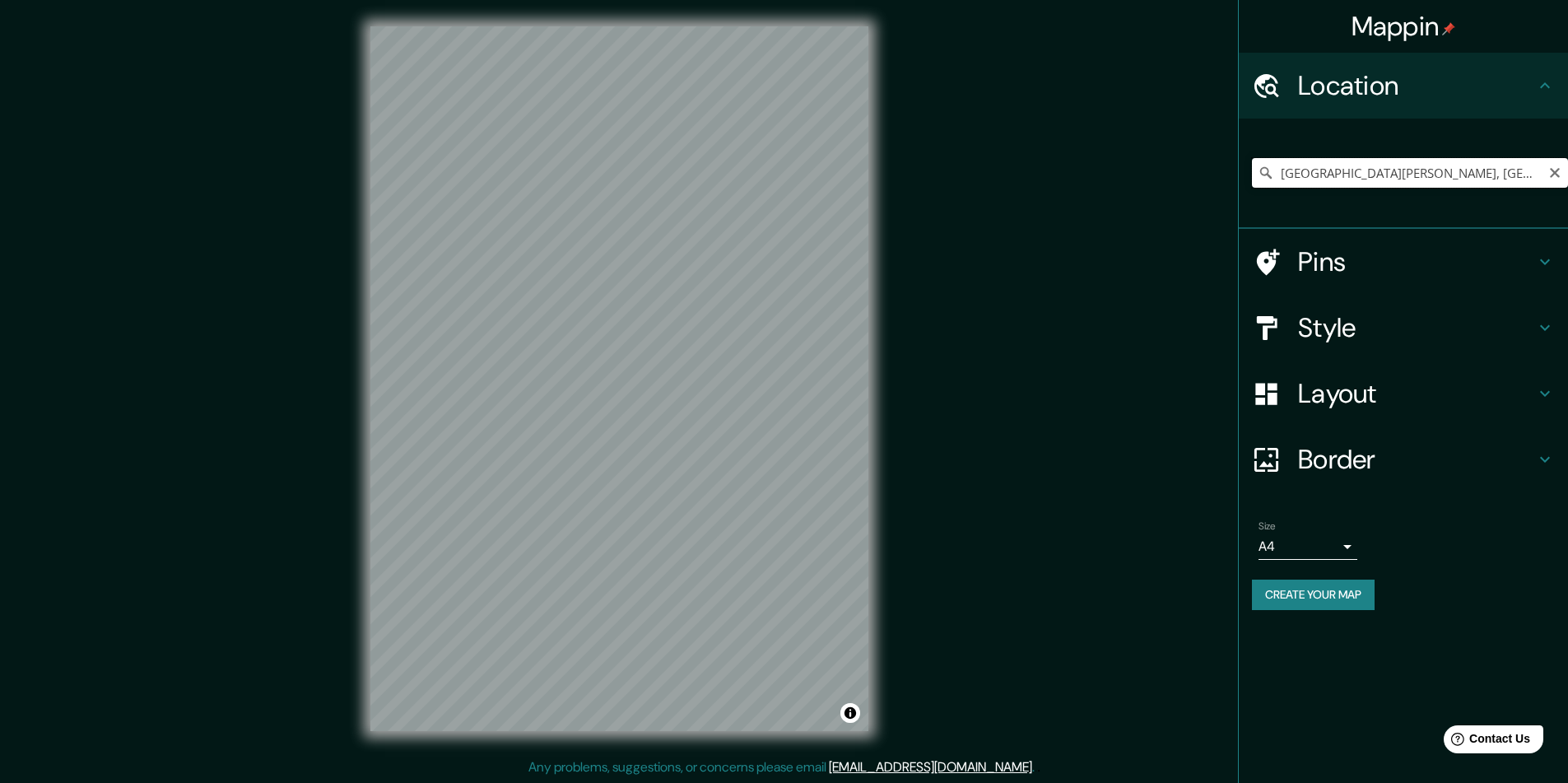 click on "[GEOGRAPHIC_DATA][PERSON_NAME], [GEOGRAPHIC_DATA]" at bounding box center (1410, 173) 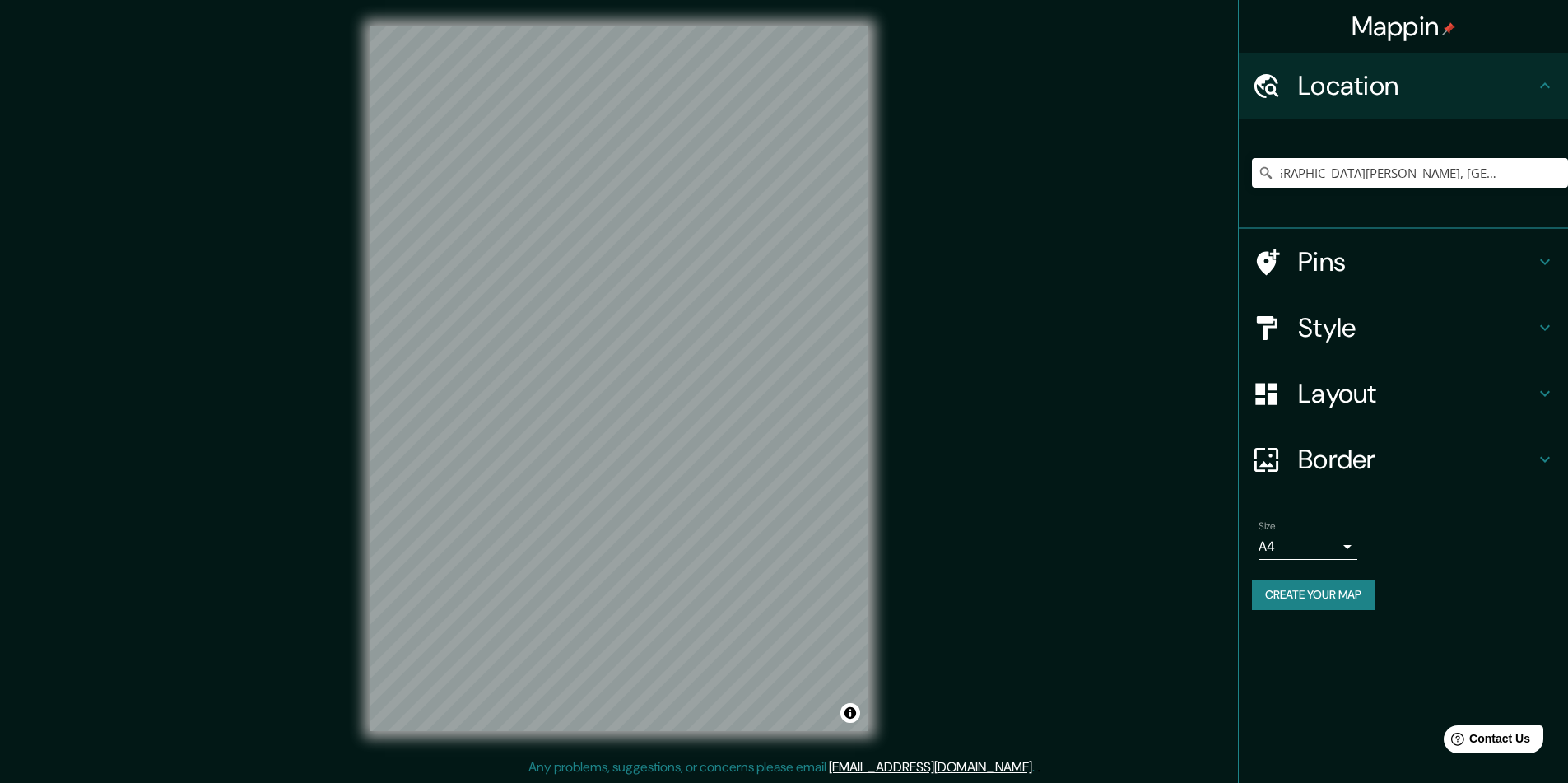 scroll, scrollTop: 0, scrollLeft: 0, axis: both 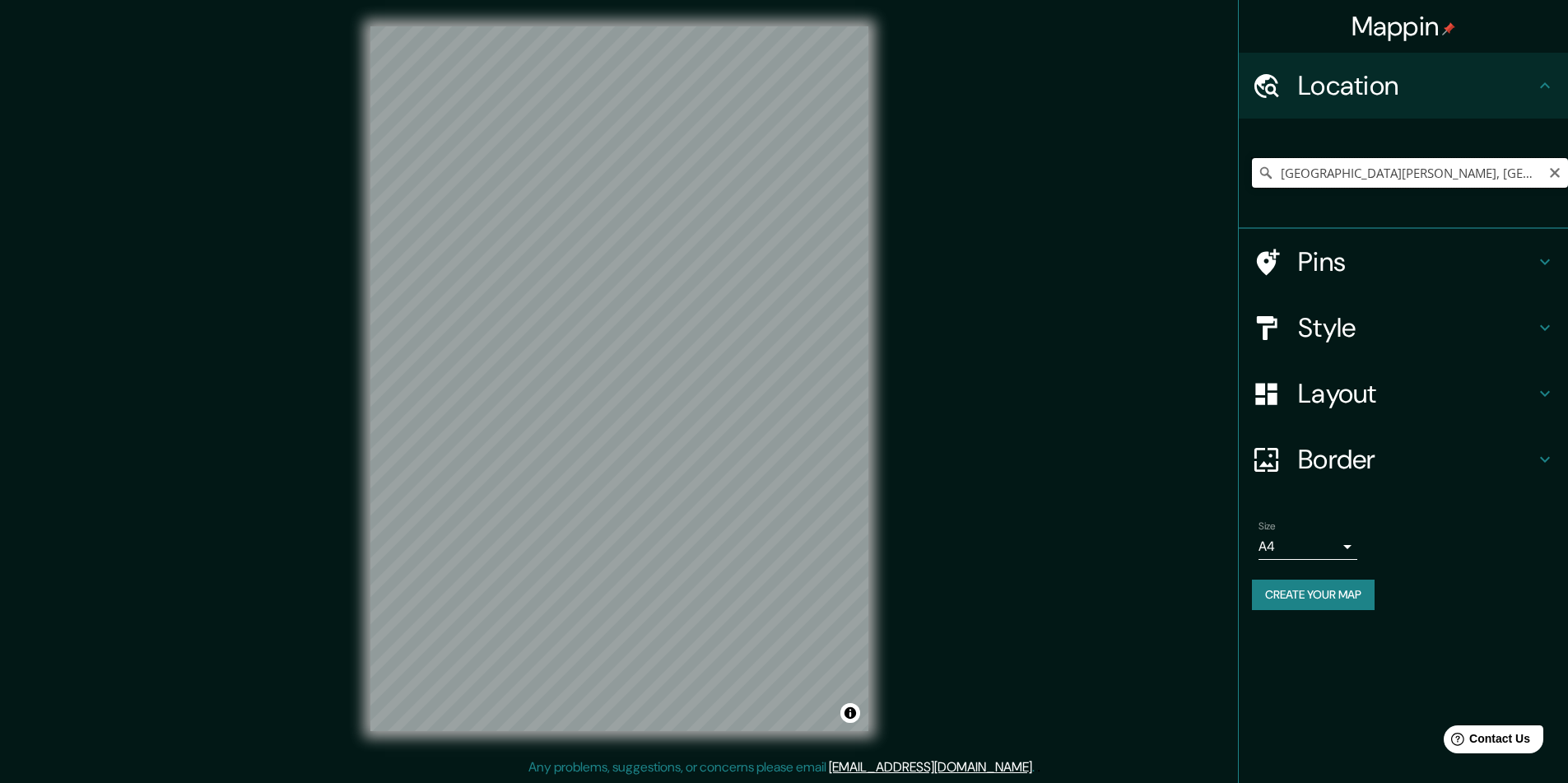 click on "[GEOGRAPHIC_DATA][PERSON_NAME], [GEOGRAPHIC_DATA]" at bounding box center [1410, 173] 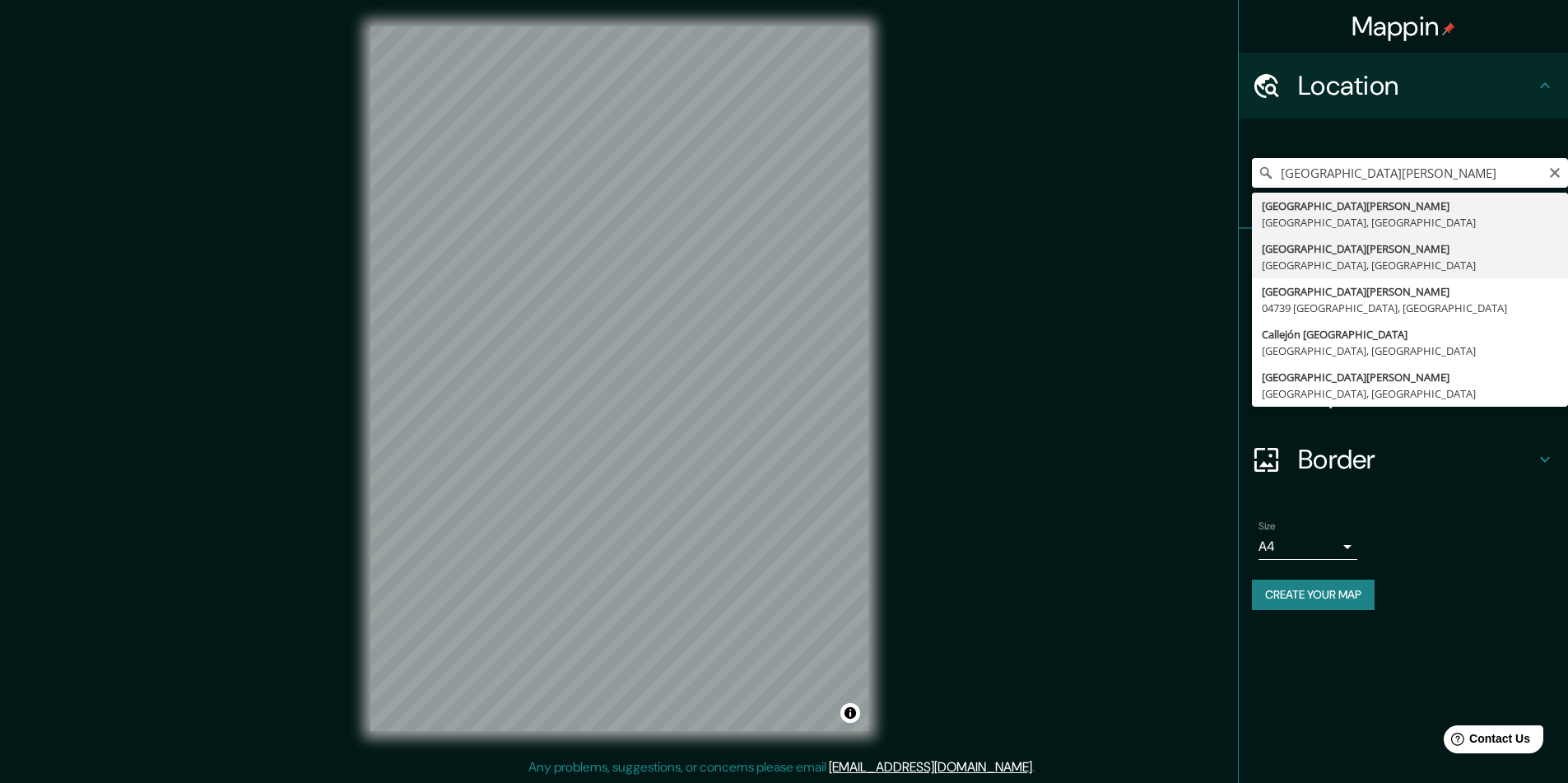 type on "Avenida Del Imán, 04650 Ciudad de México, México" 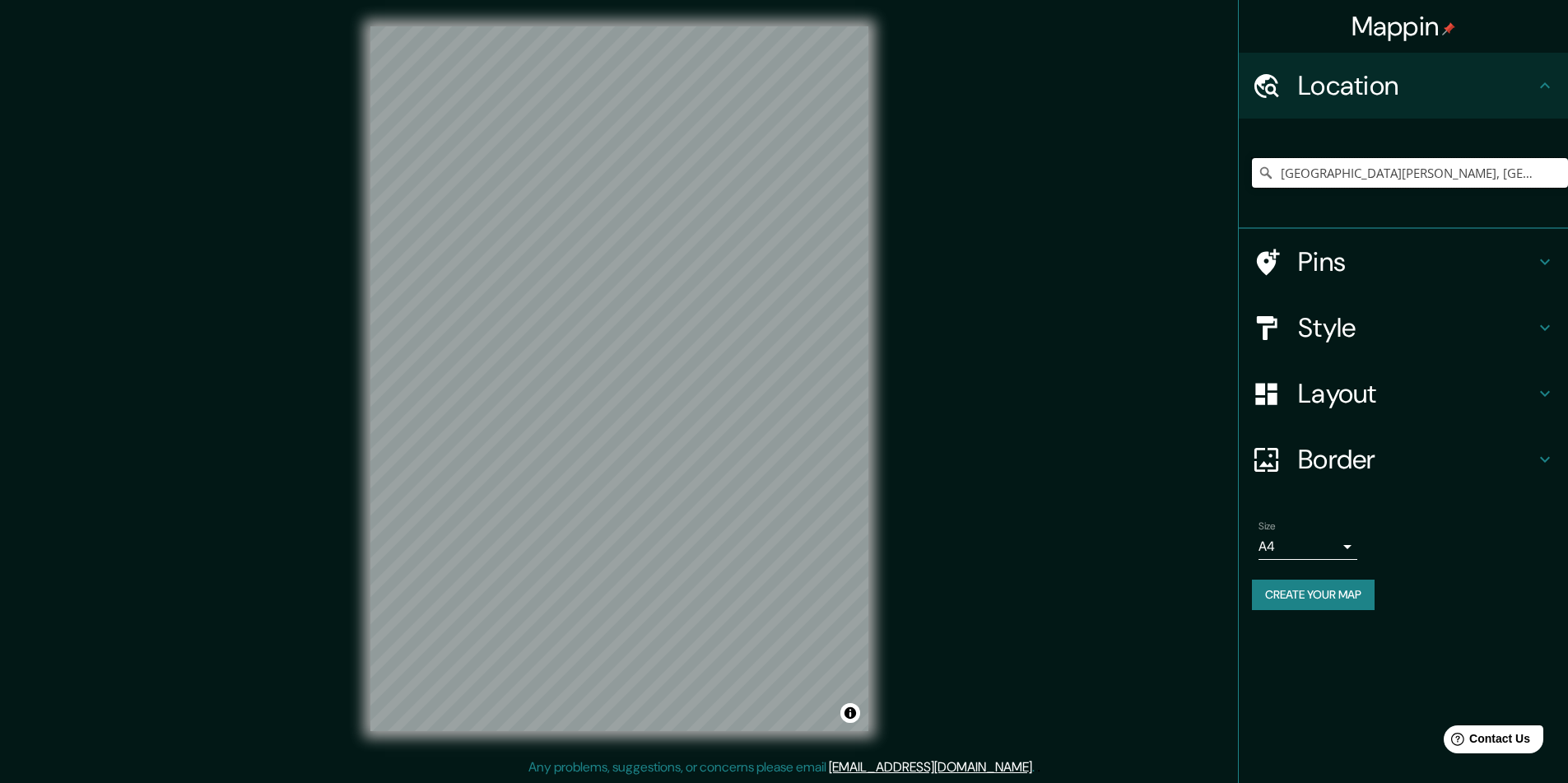 scroll, scrollTop: 0, scrollLeft: 0, axis: both 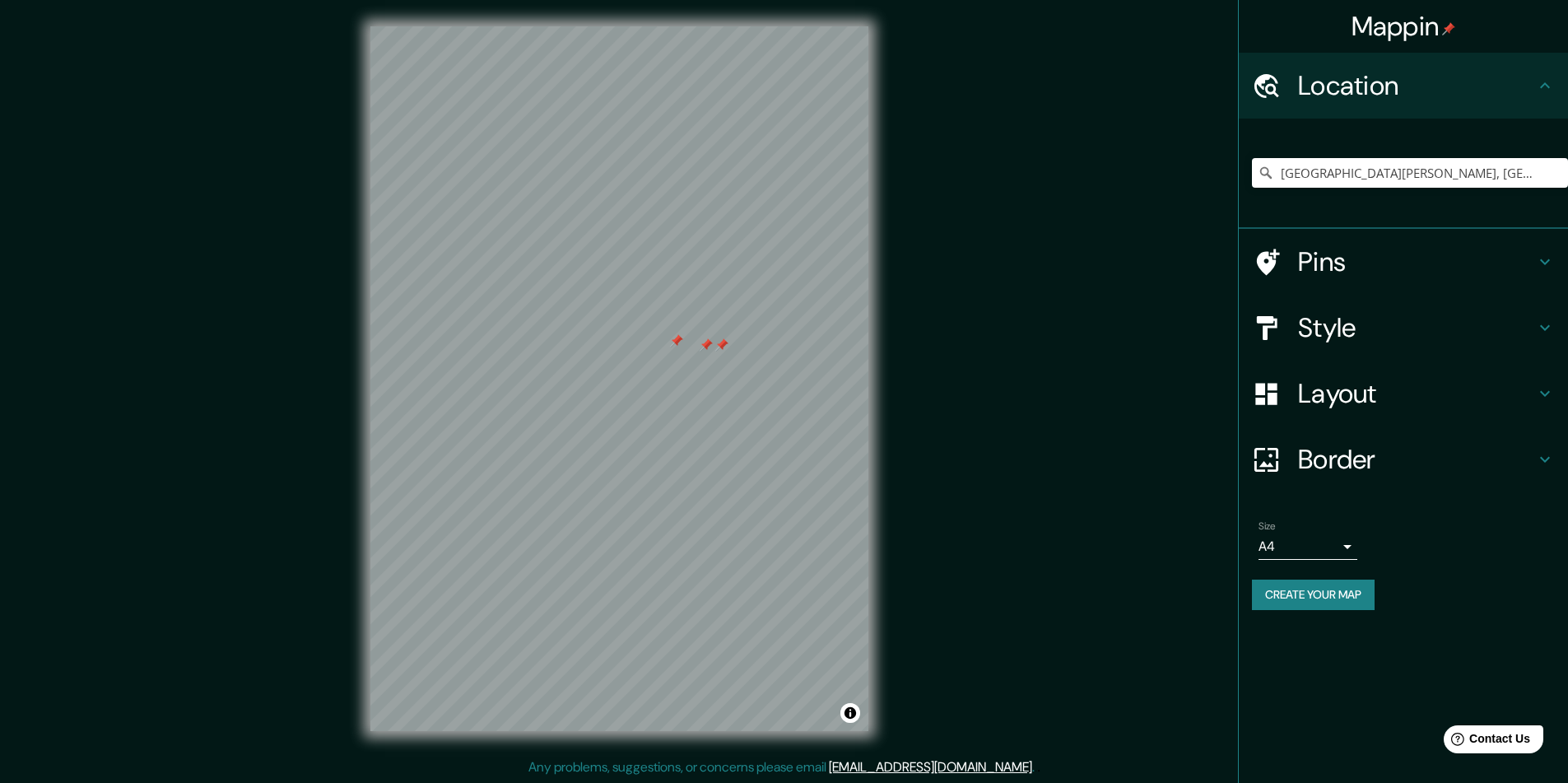 click at bounding box center [677, 341] 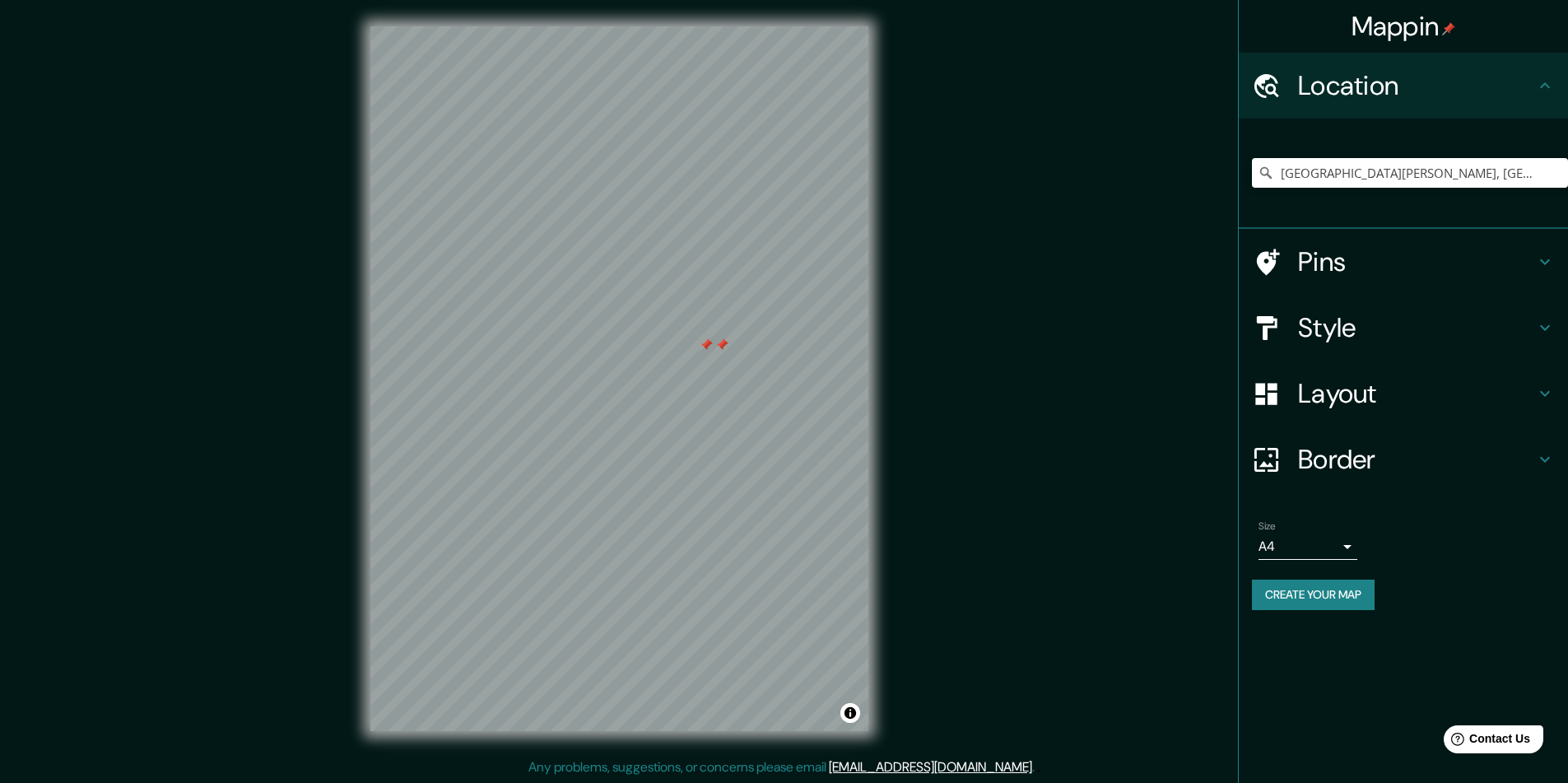 click at bounding box center (706, 345) 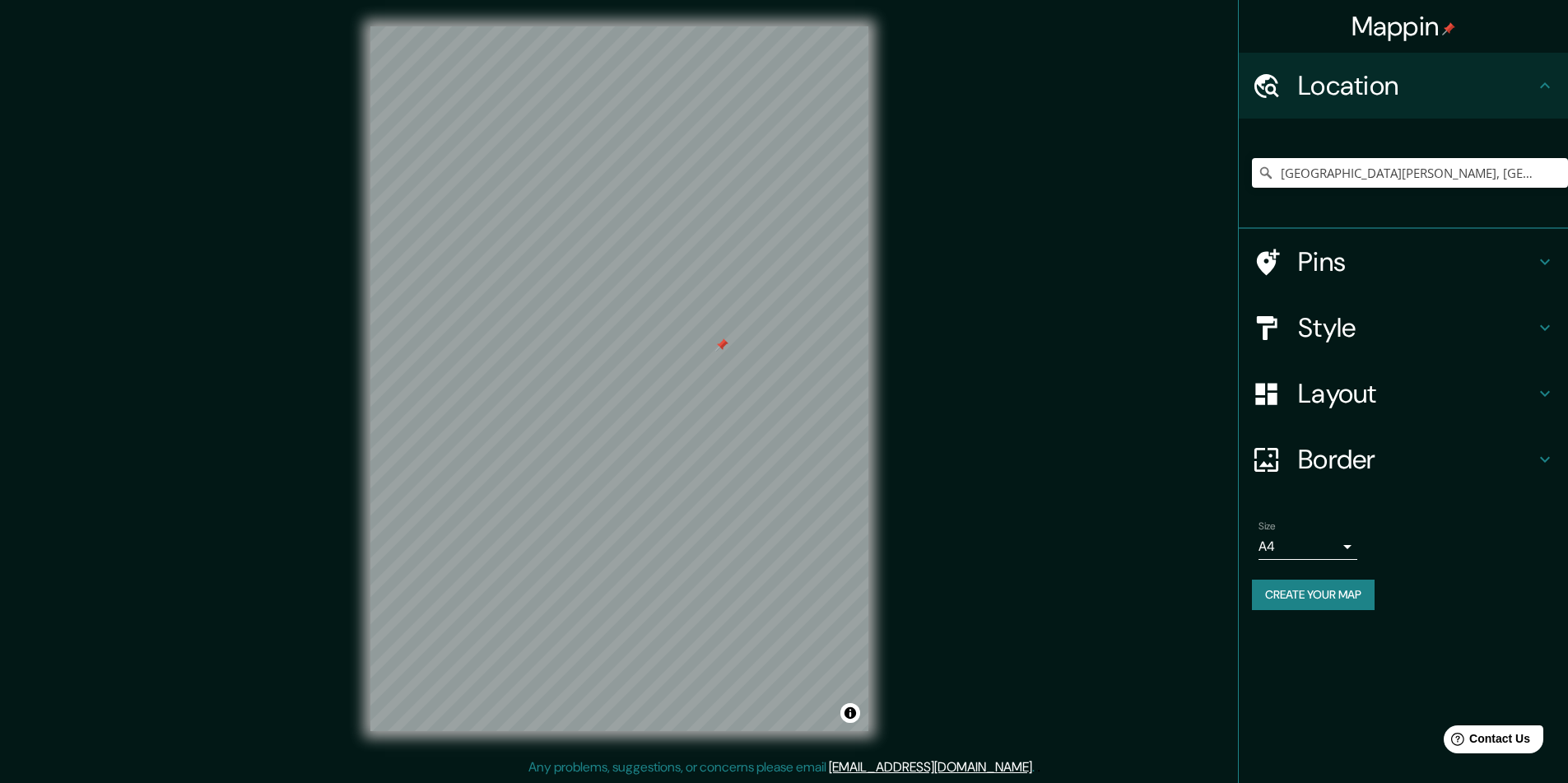 click at bounding box center (722, 345) 